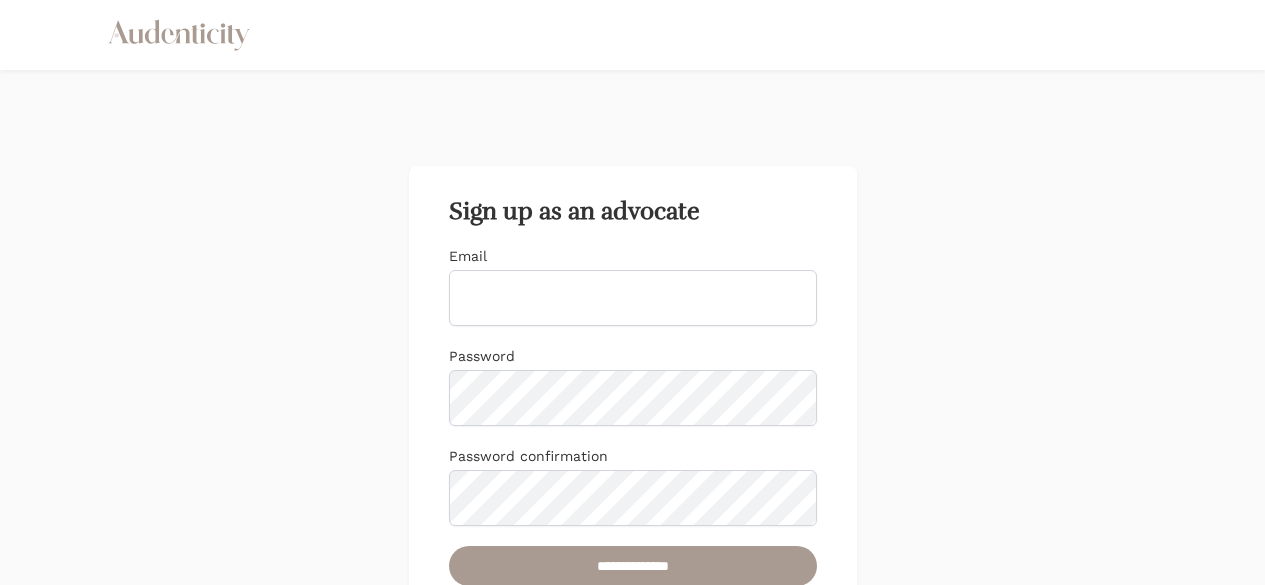 scroll, scrollTop: 0, scrollLeft: 0, axis: both 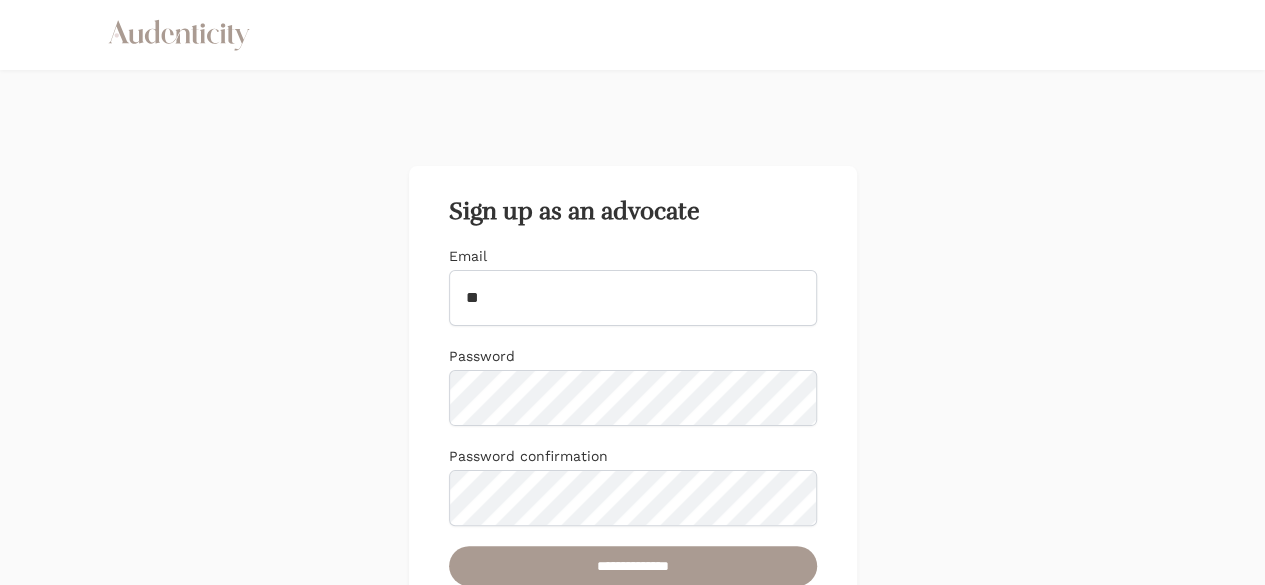 type on "**********" 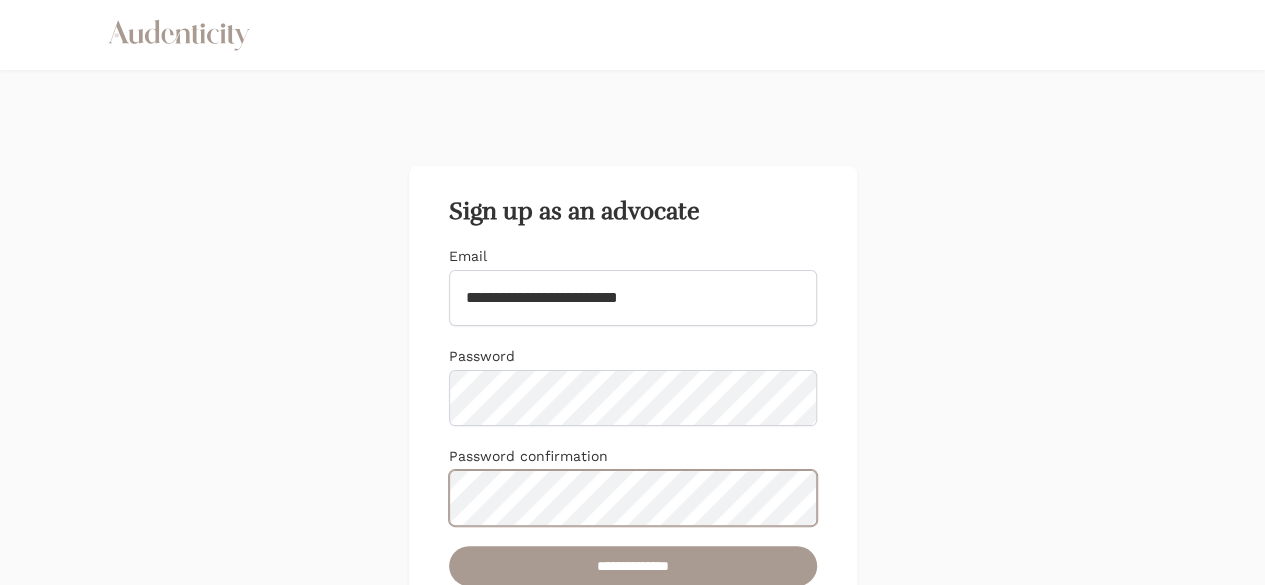 click on "**********" at bounding box center [633, 566] 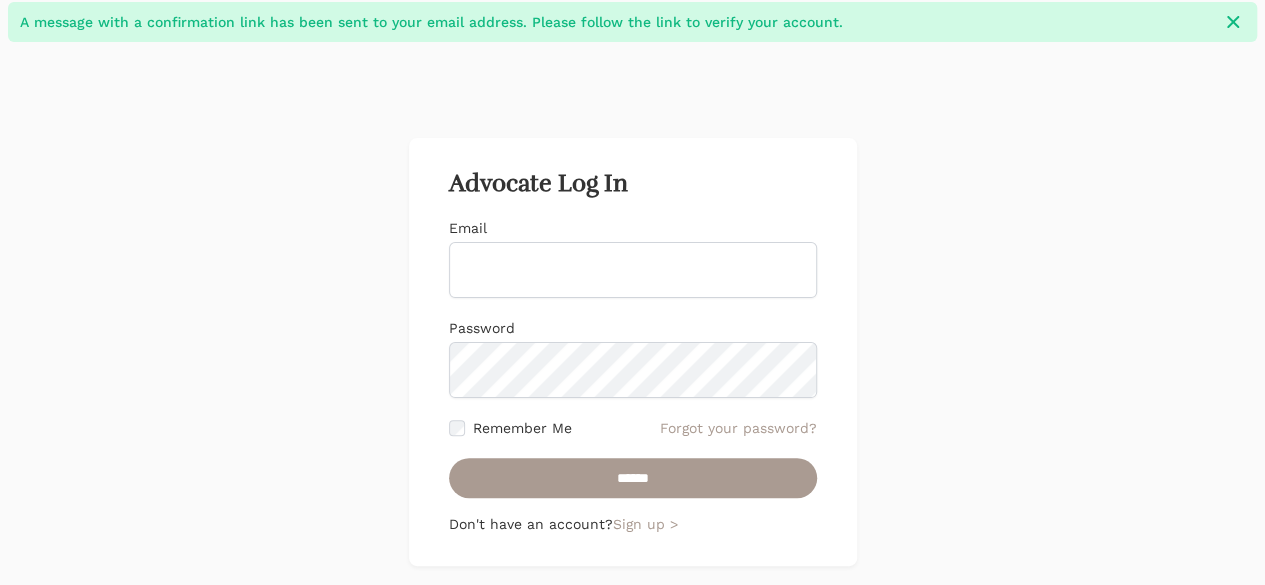 scroll, scrollTop: 78, scrollLeft: 0, axis: vertical 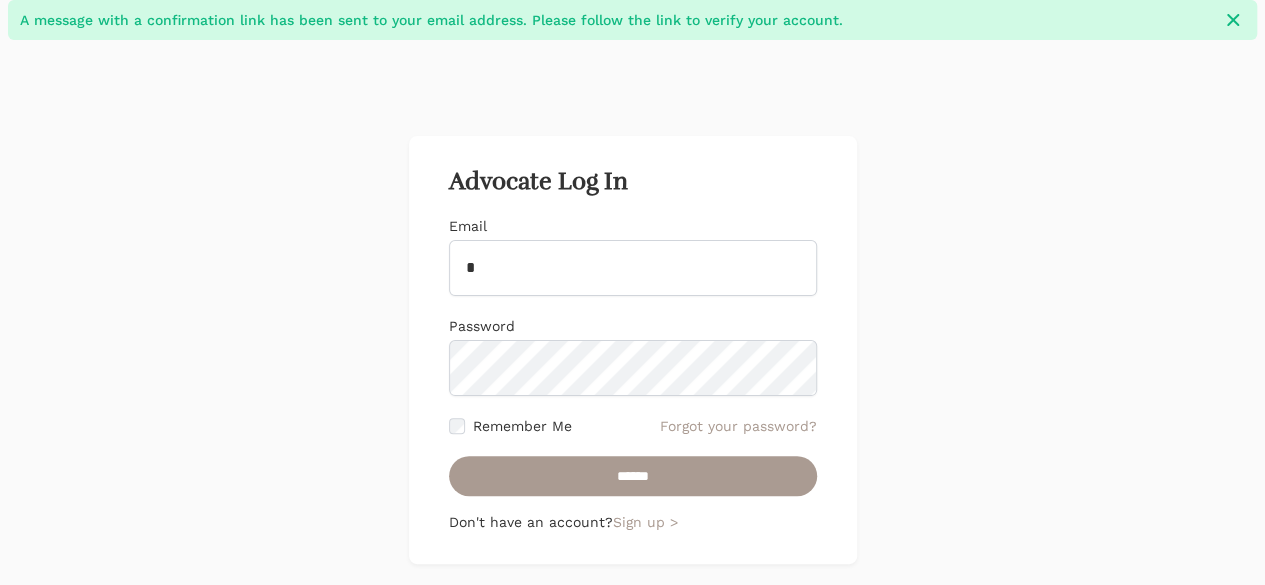type on "**********" 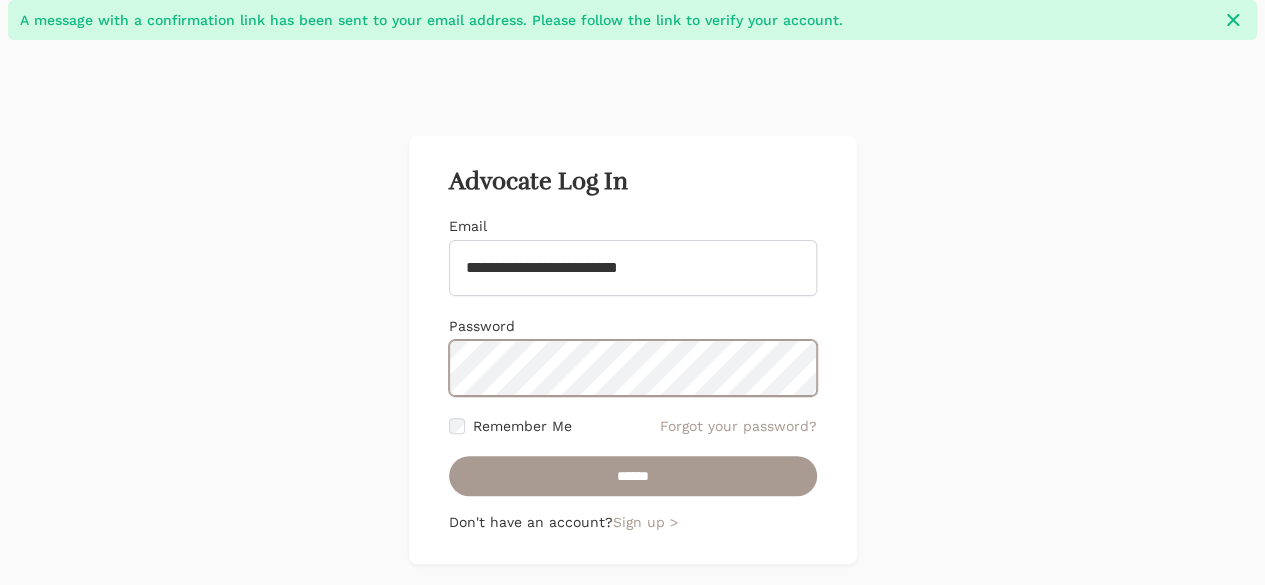 click on "******" at bounding box center (633, 476) 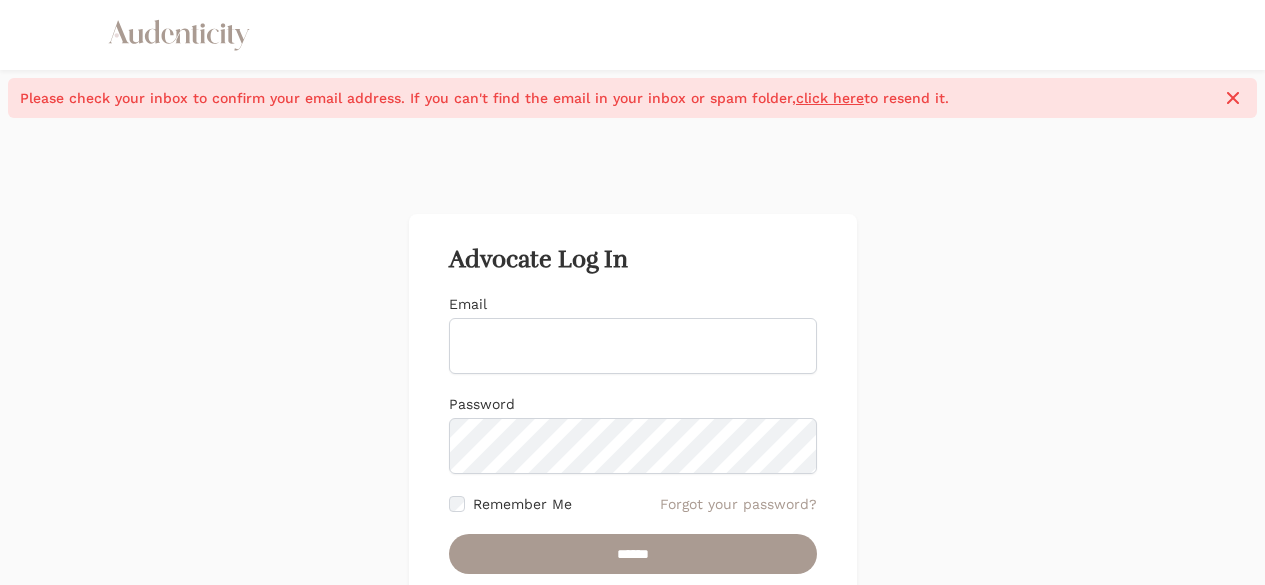scroll, scrollTop: 0, scrollLeft: 0, axis: both 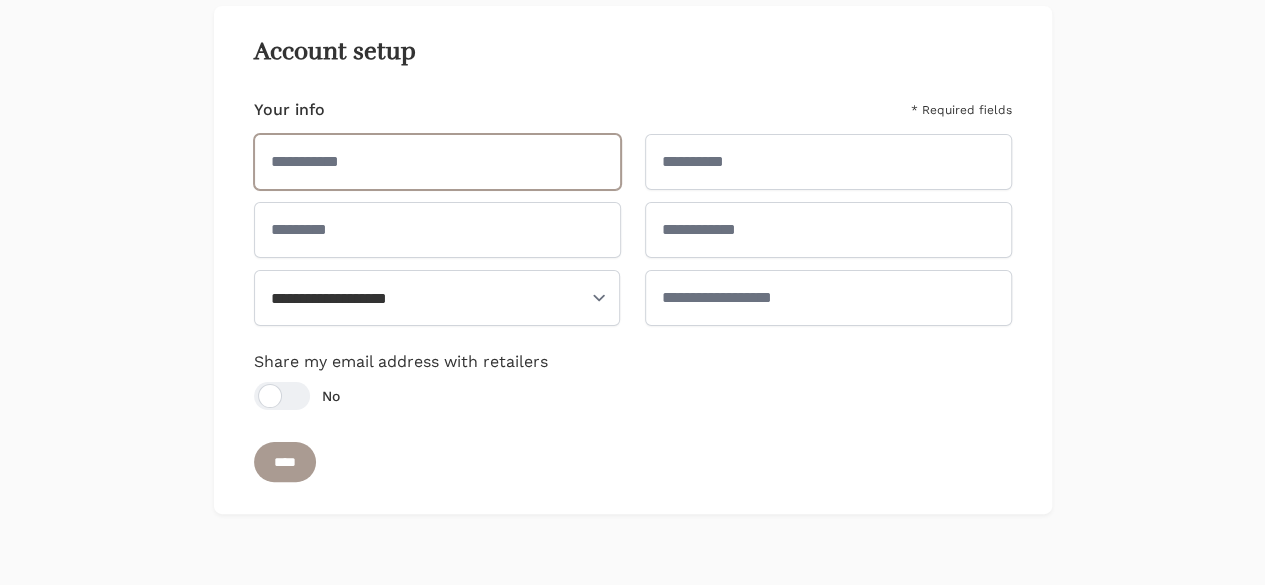click at bounding box center [437, 162] 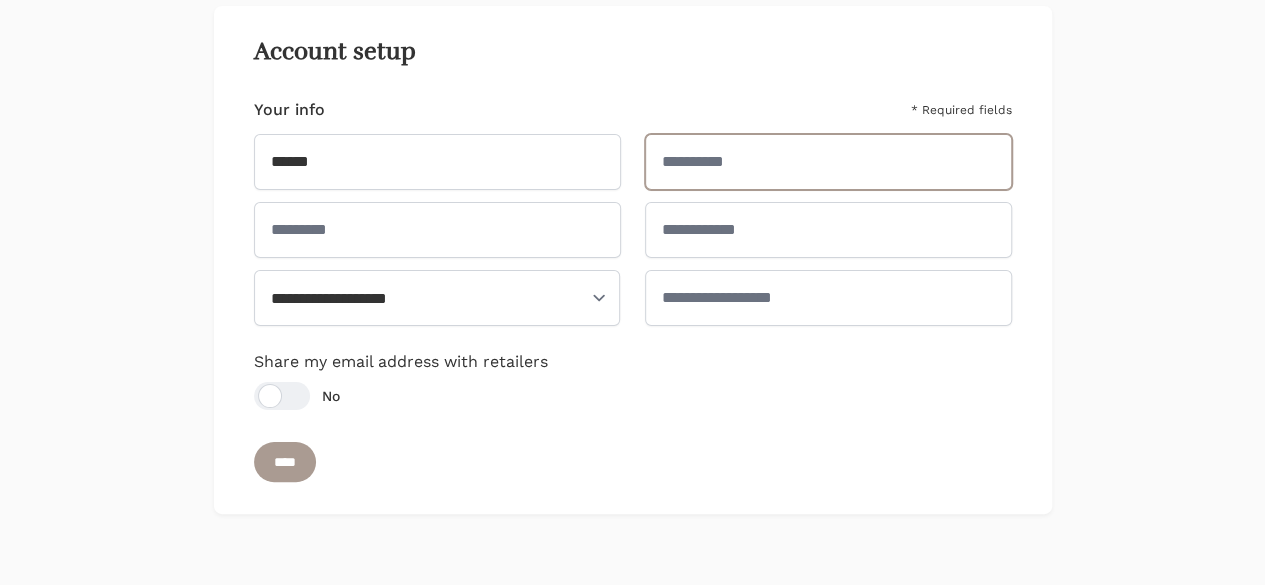 type on "*****" 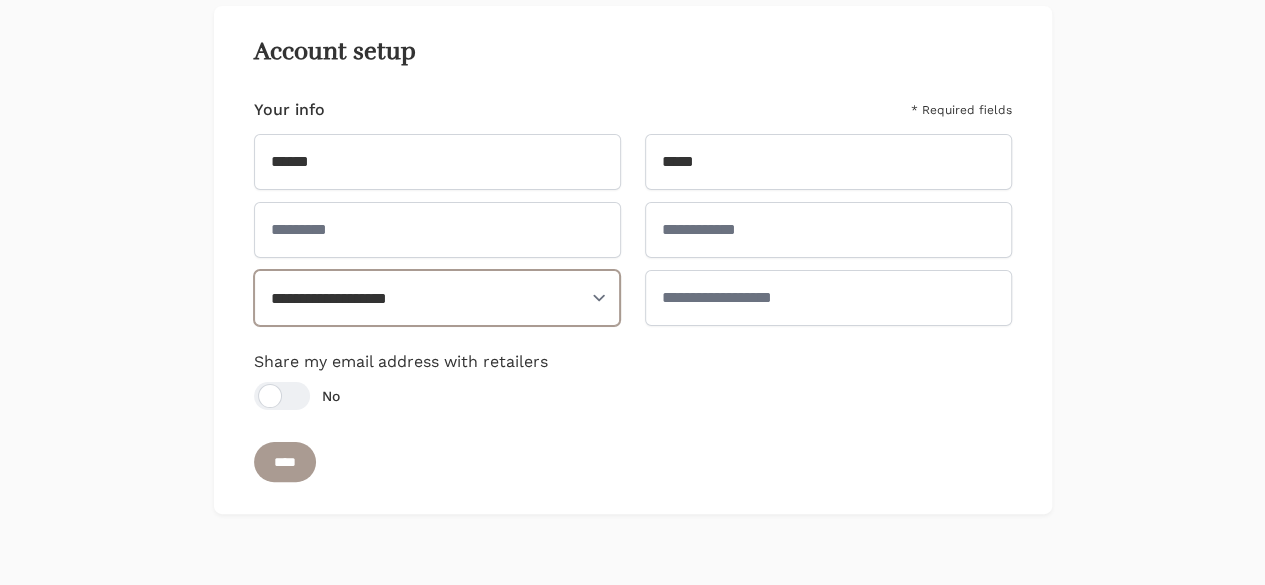 select on "**" 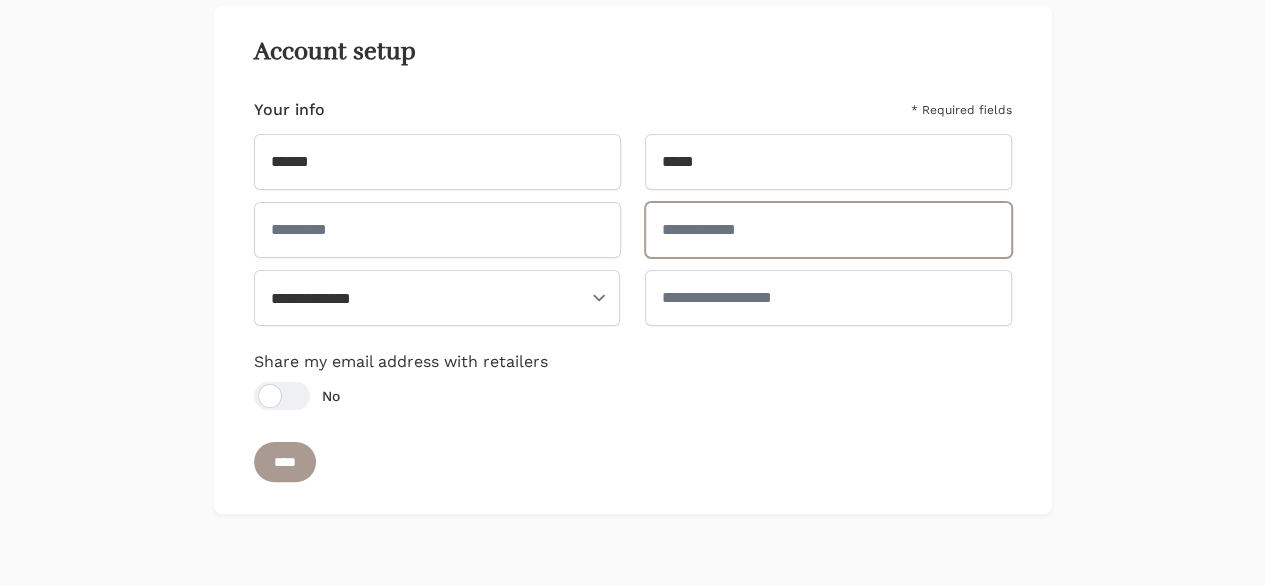 click at bounding box center [828, 230] 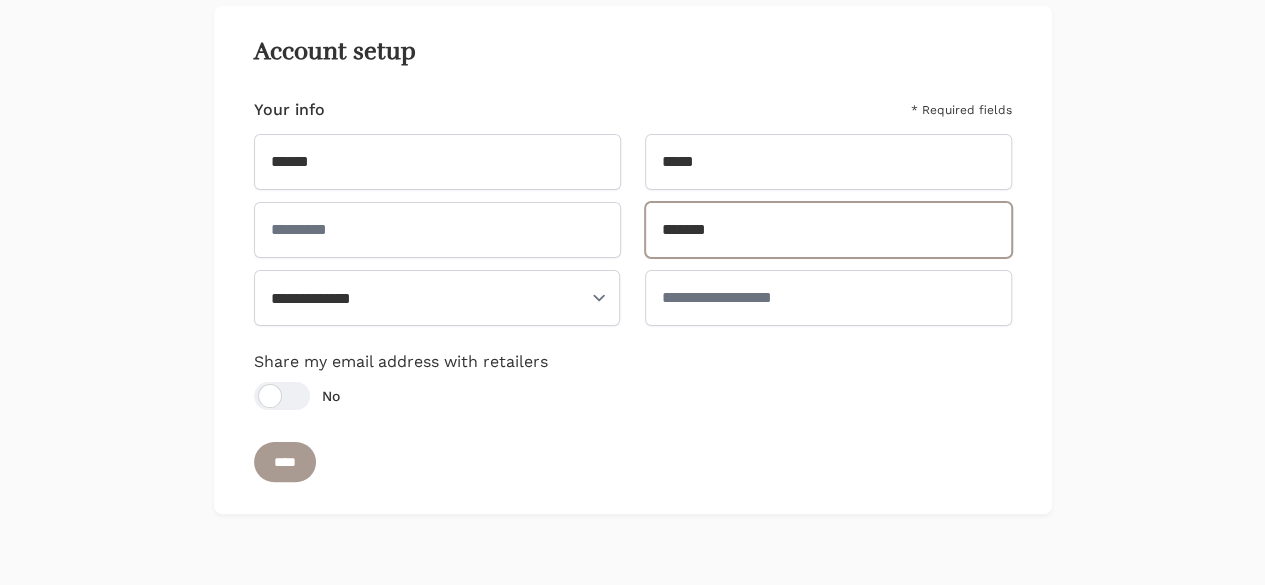 type on "*******" 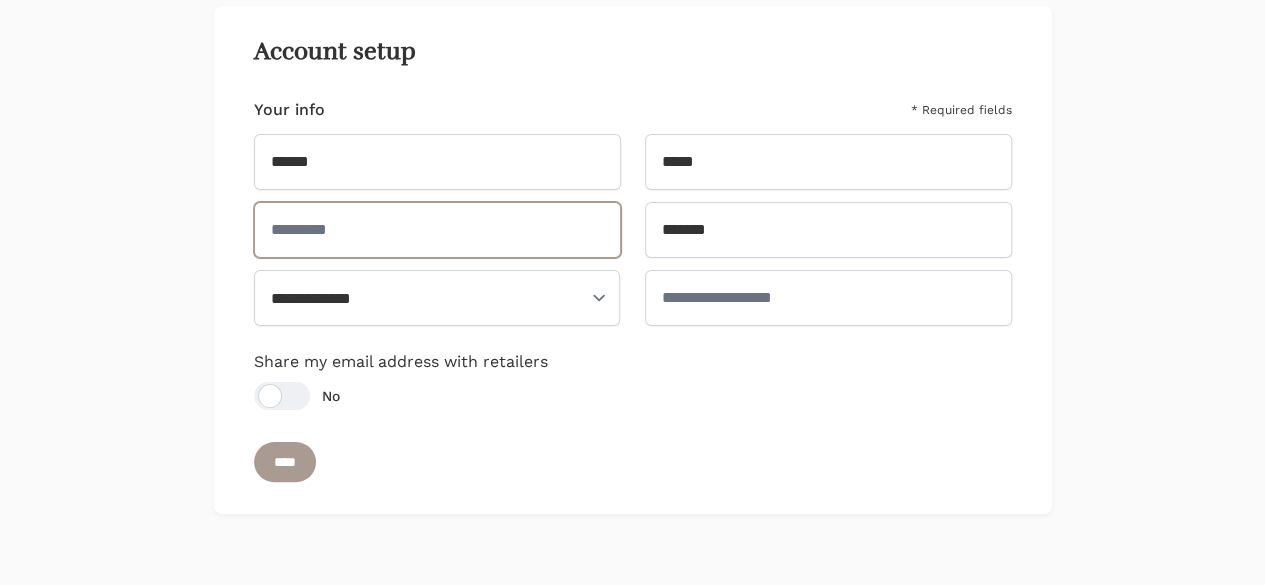 click at bounding box center [437, 230] 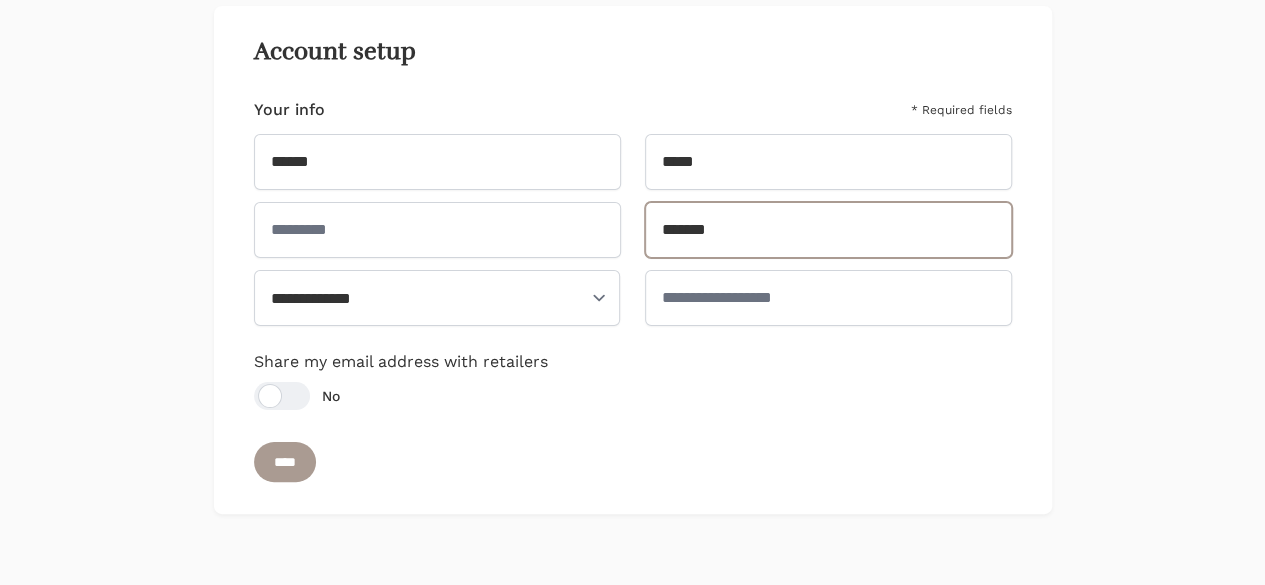 click on "*******" at bounding box center (828, 230) 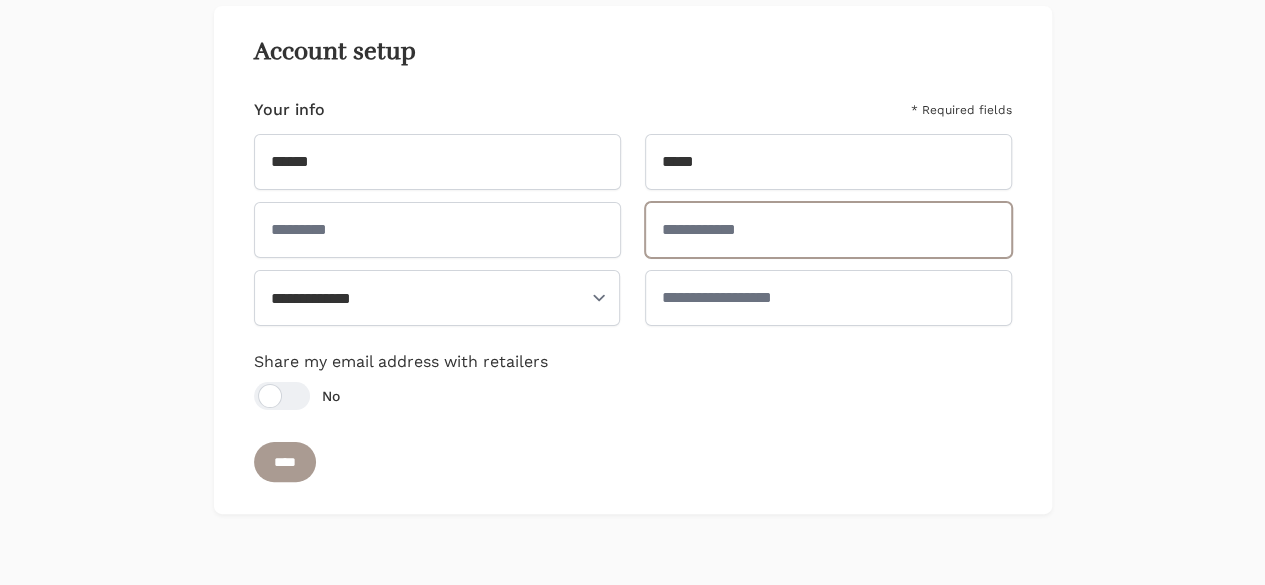 click at bounding box center [828, 230] 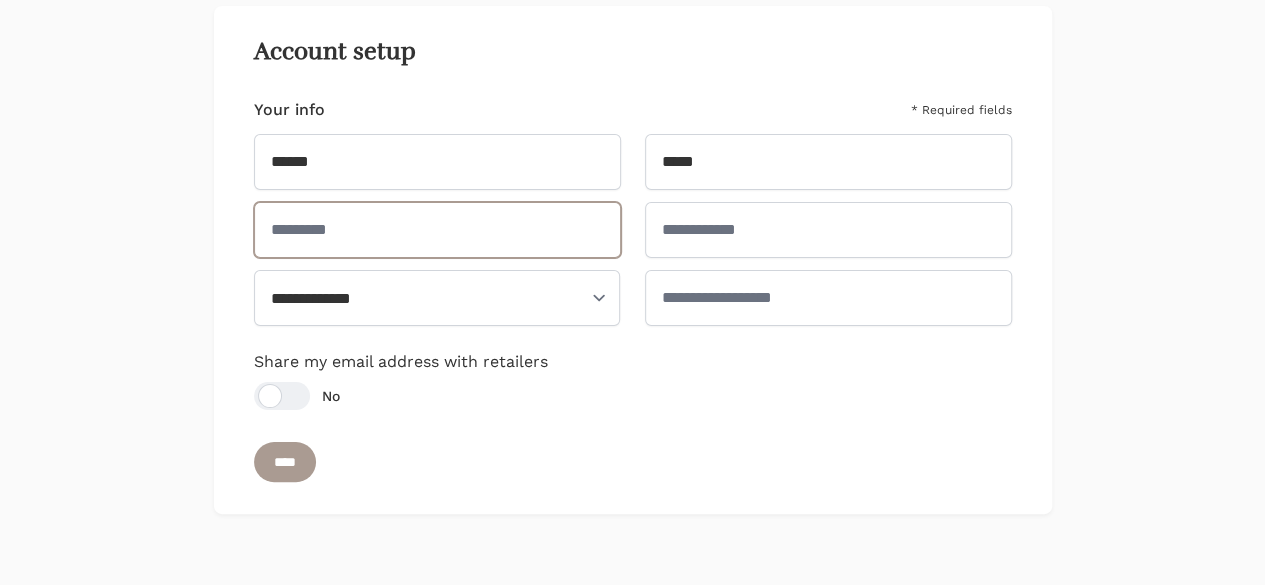 click at bounding box center [437, 230] 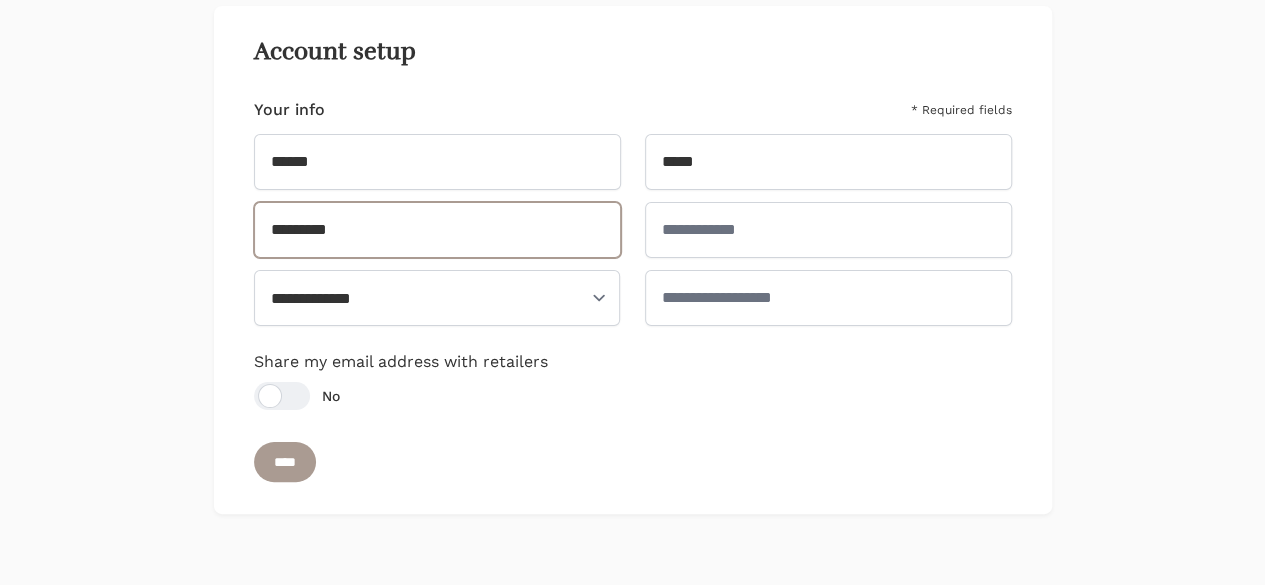 type on "*********" 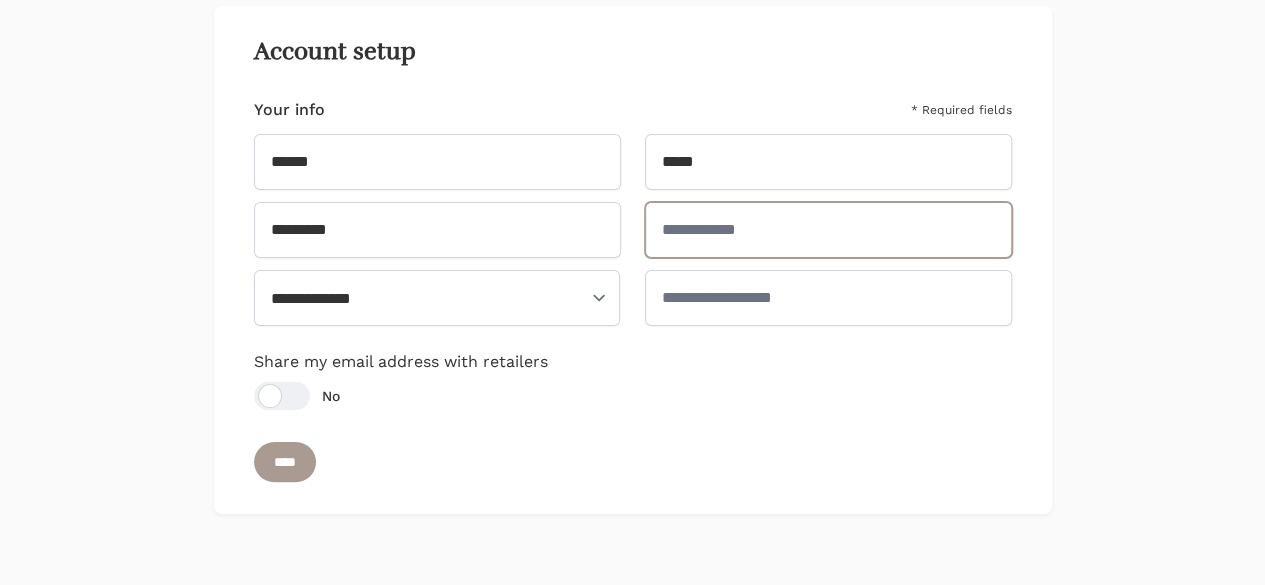click at bounding box center [828, 230] 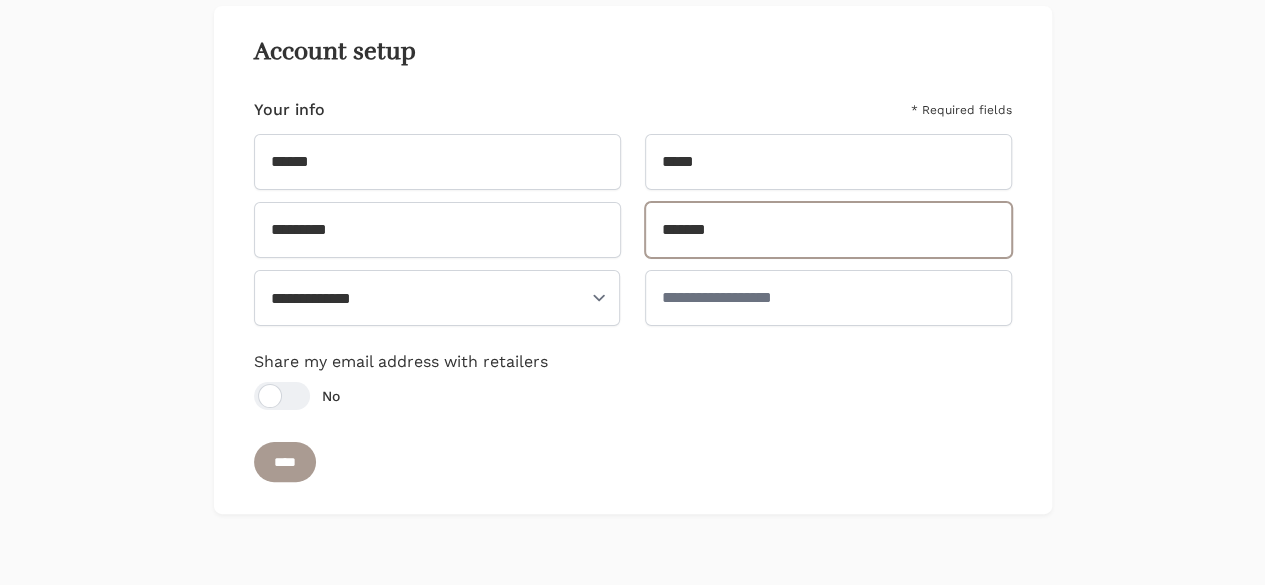 type on "*******" 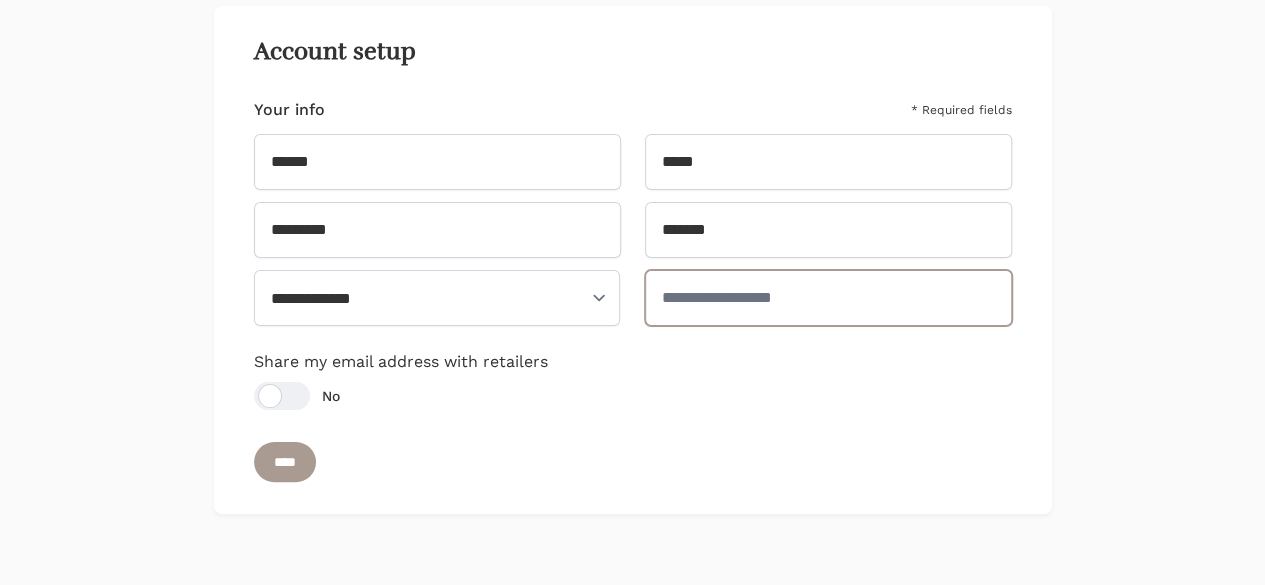 click at bounding box center [828, 298] 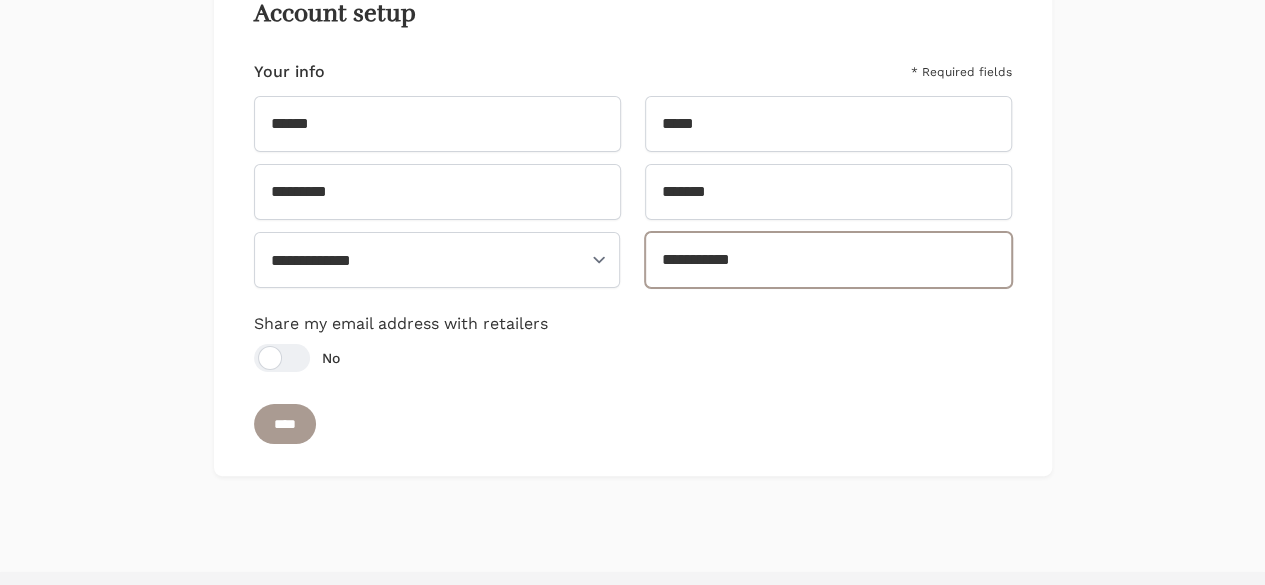 scroll, scrollTop: 236, scrollLeft: 0, axis: vertical 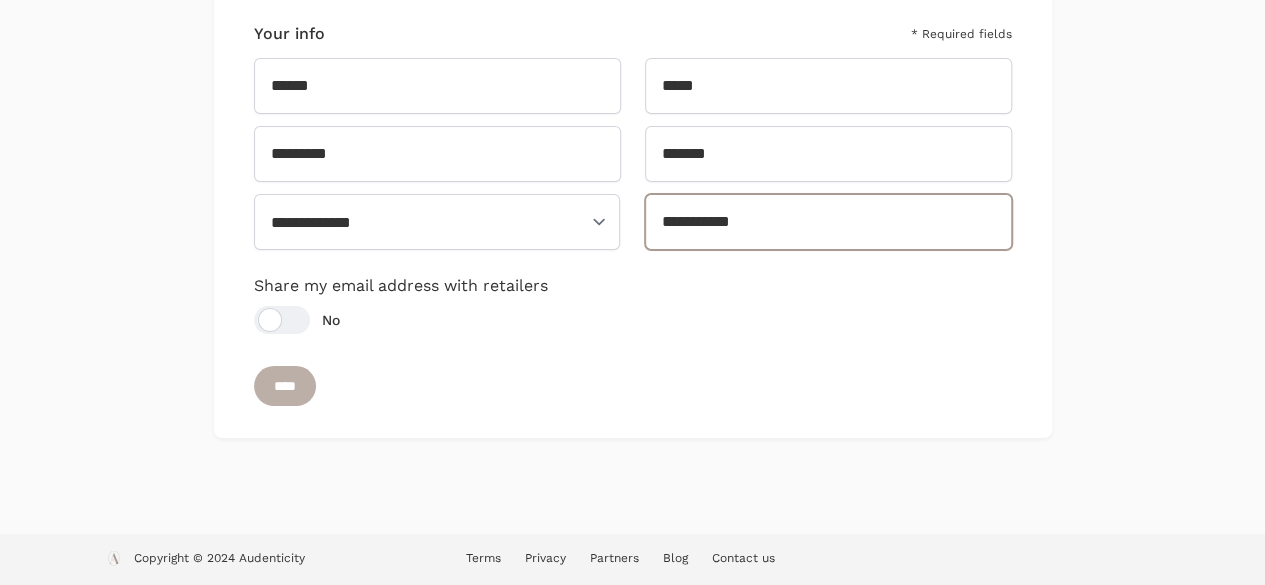 type on "**********" 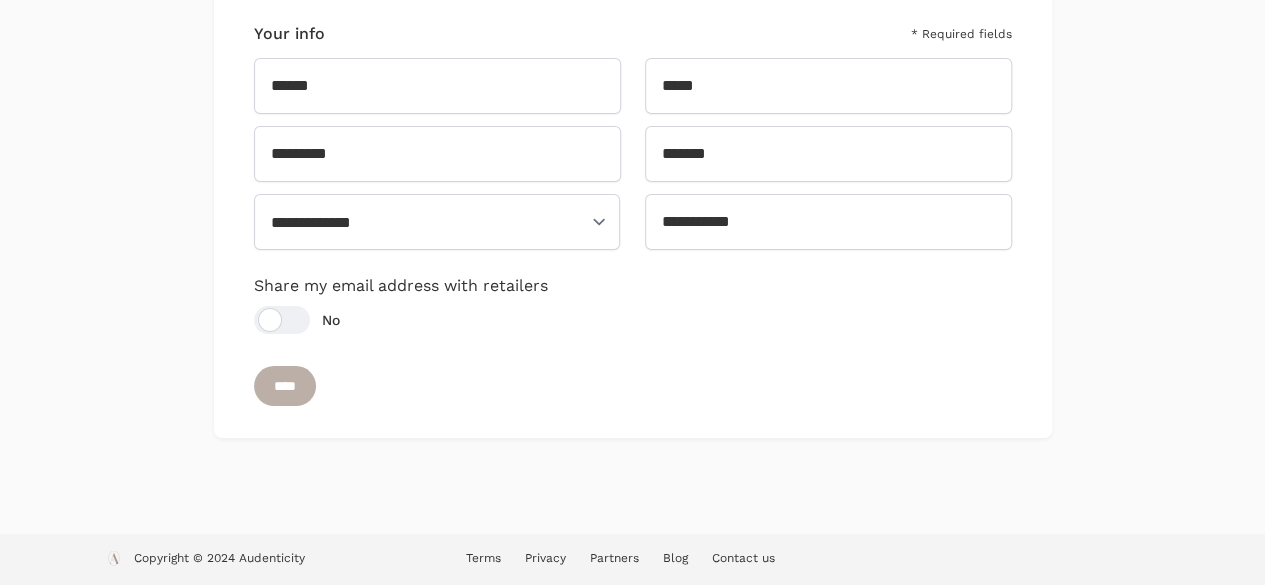 click on "****" at bounding box center [285, 386] 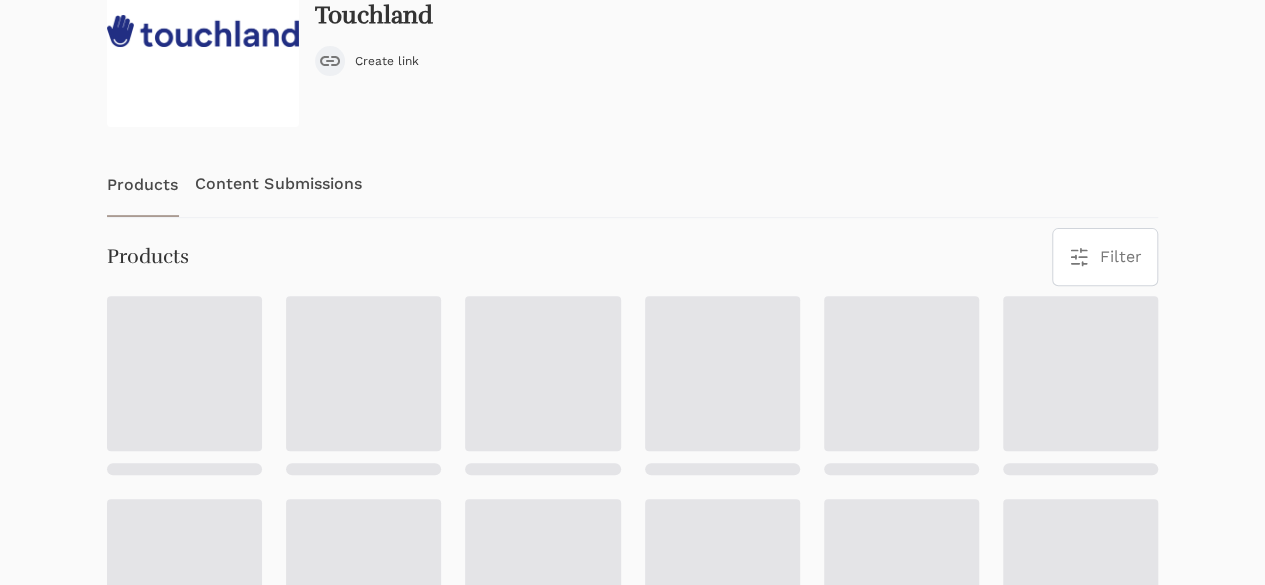 scroll, scrollTop: 0, scrollLeft: 0, axis: both 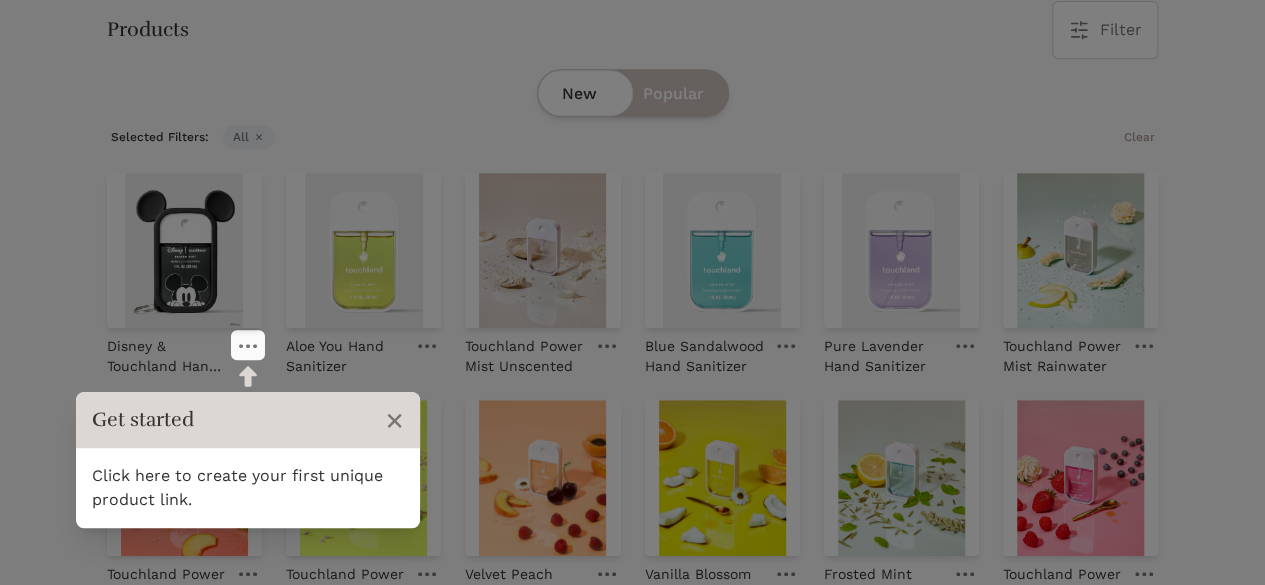 click on "Get started" at bounding box center [233, 420] 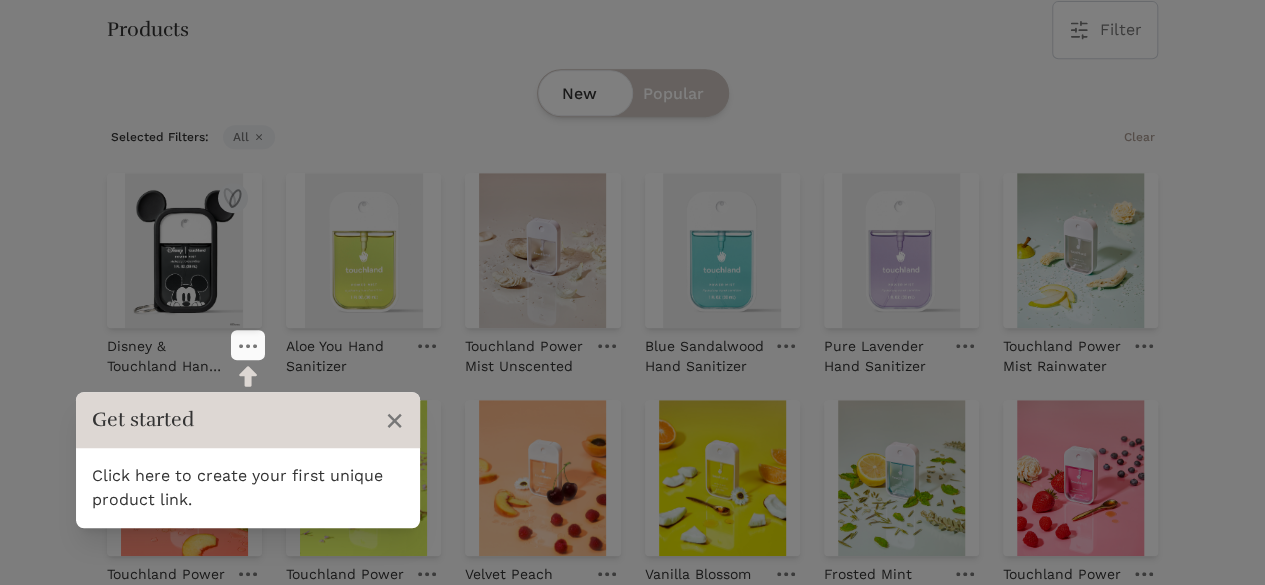 click 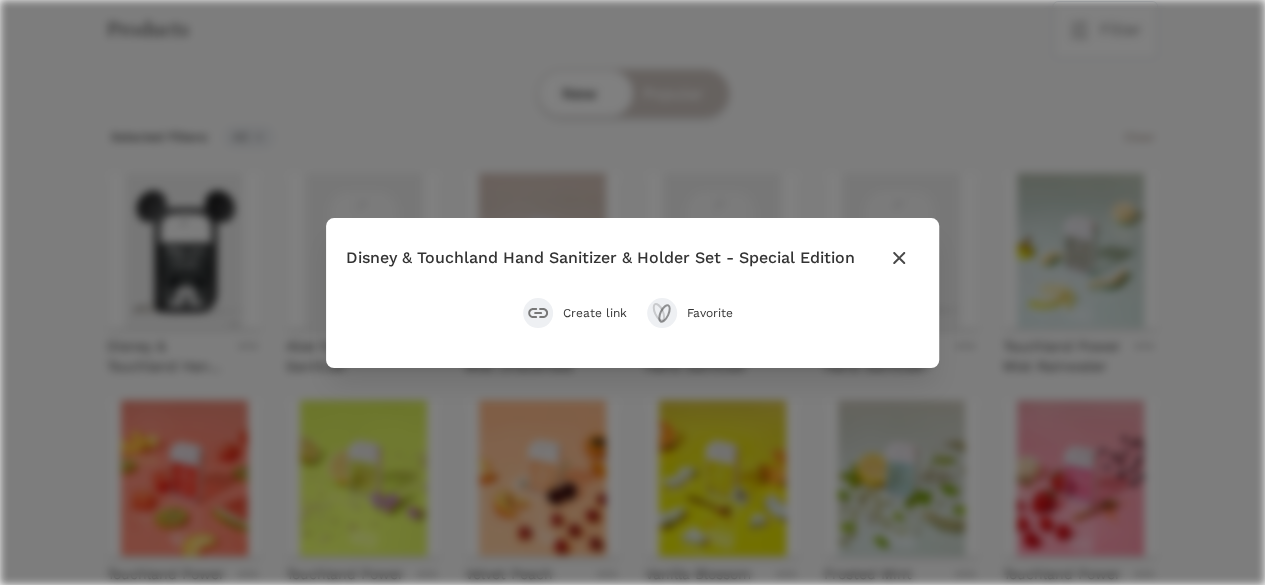 click on "Create link" at bounding box center [595, 313] 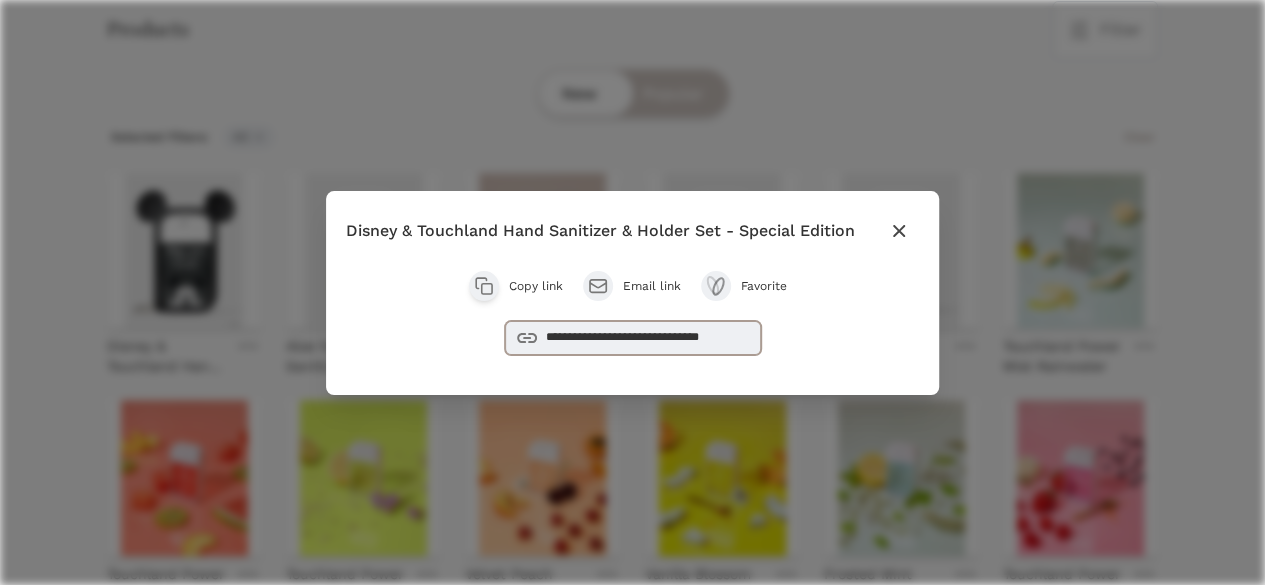 click on "**********" at bounding box center (633, 338) 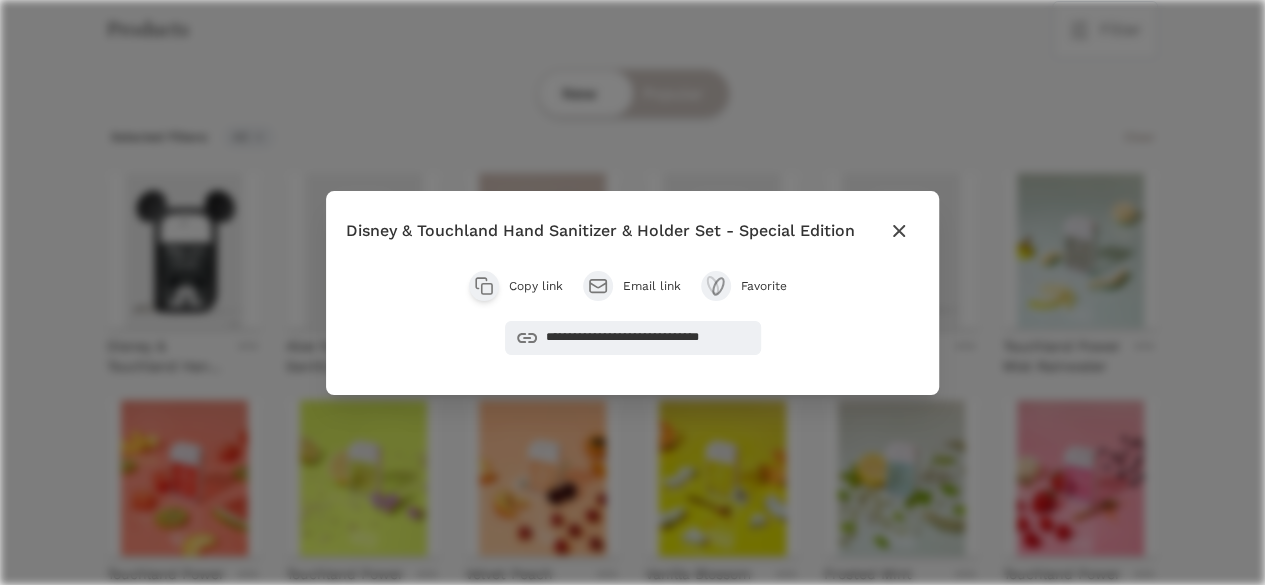 click 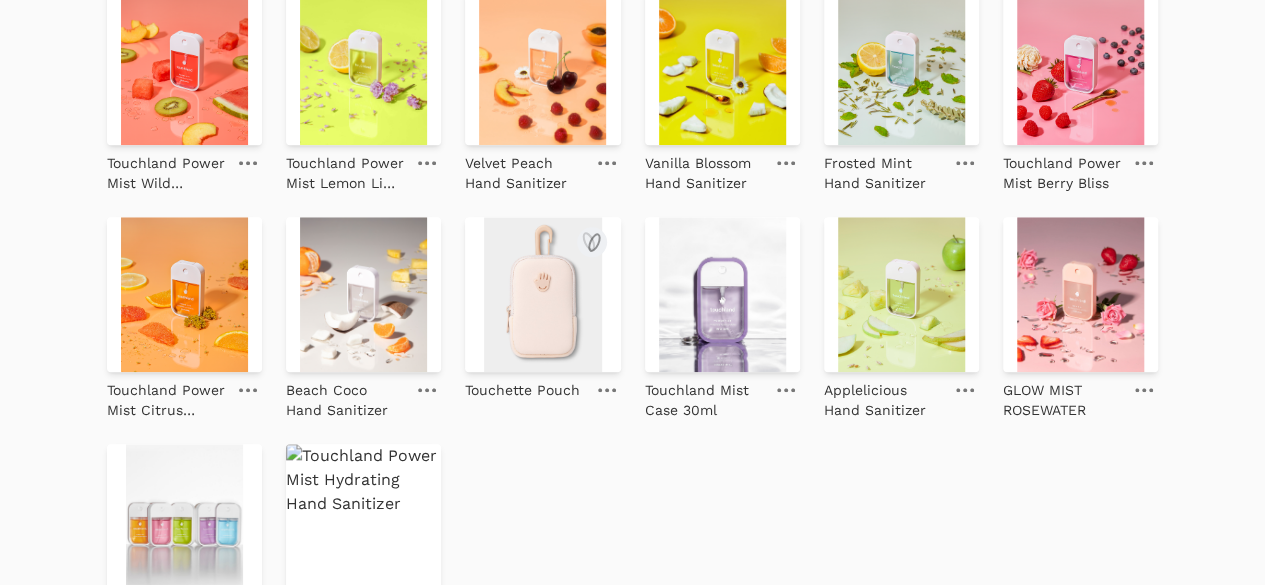 scroll, scrollTop: 871, scrollLeft: 0, axis: vertical 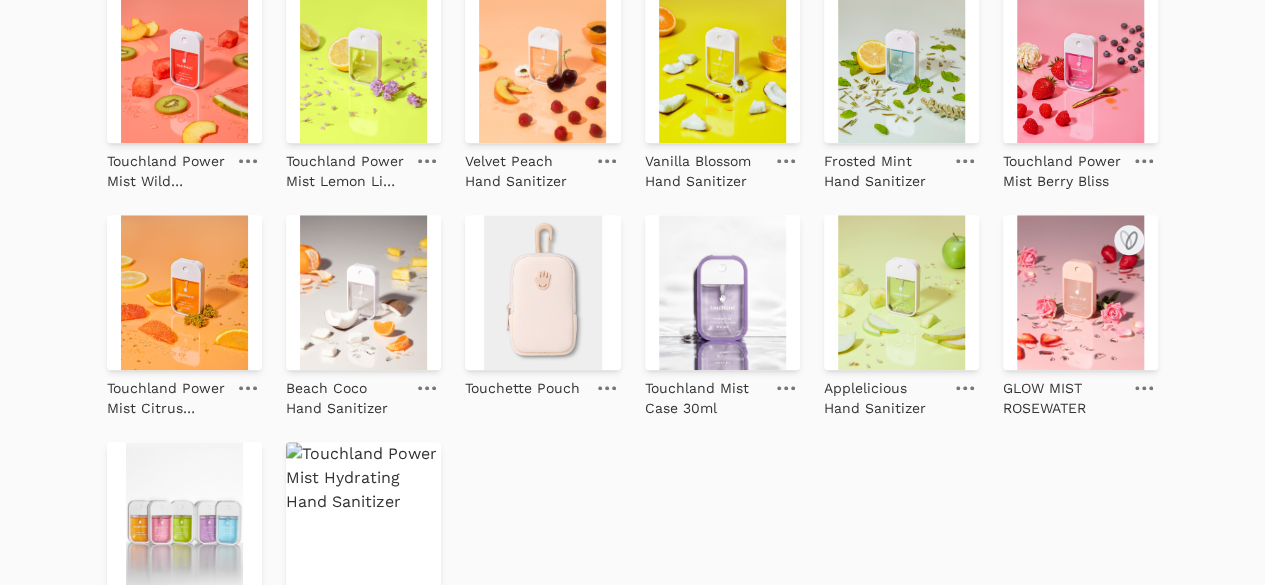 click 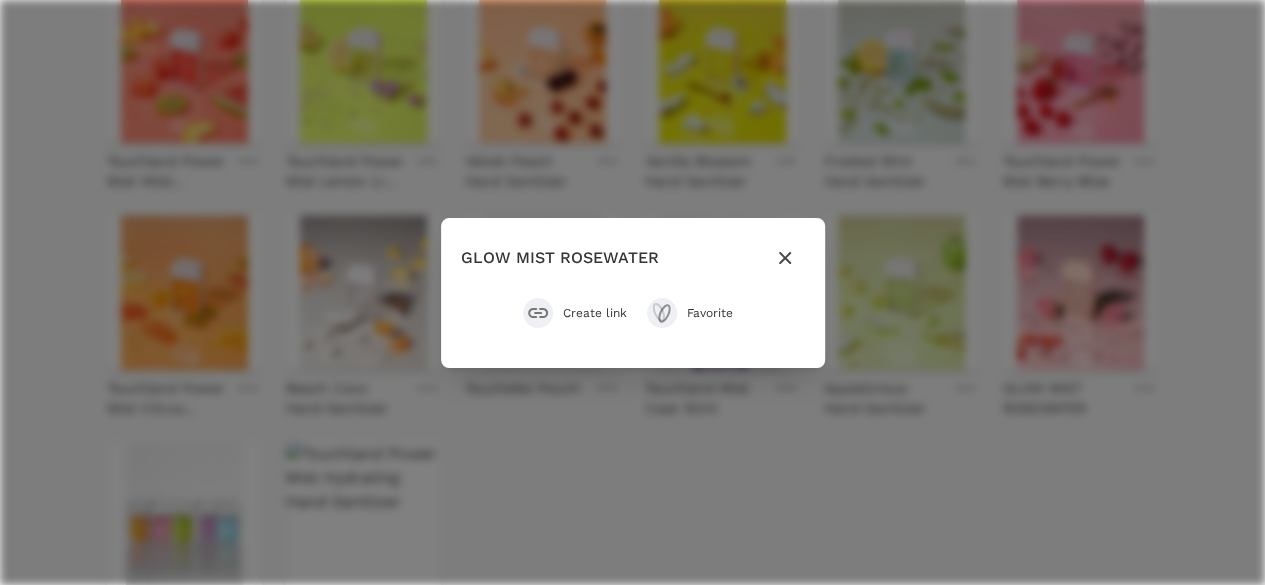 click on "Create link" at bounding box center [595, 313] 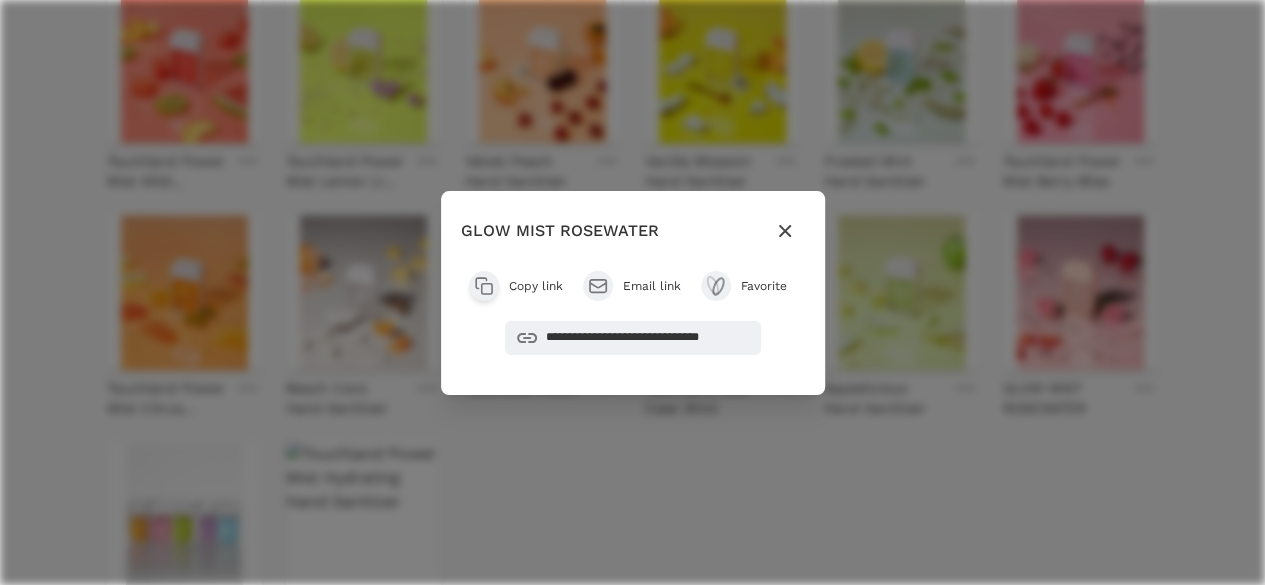 click 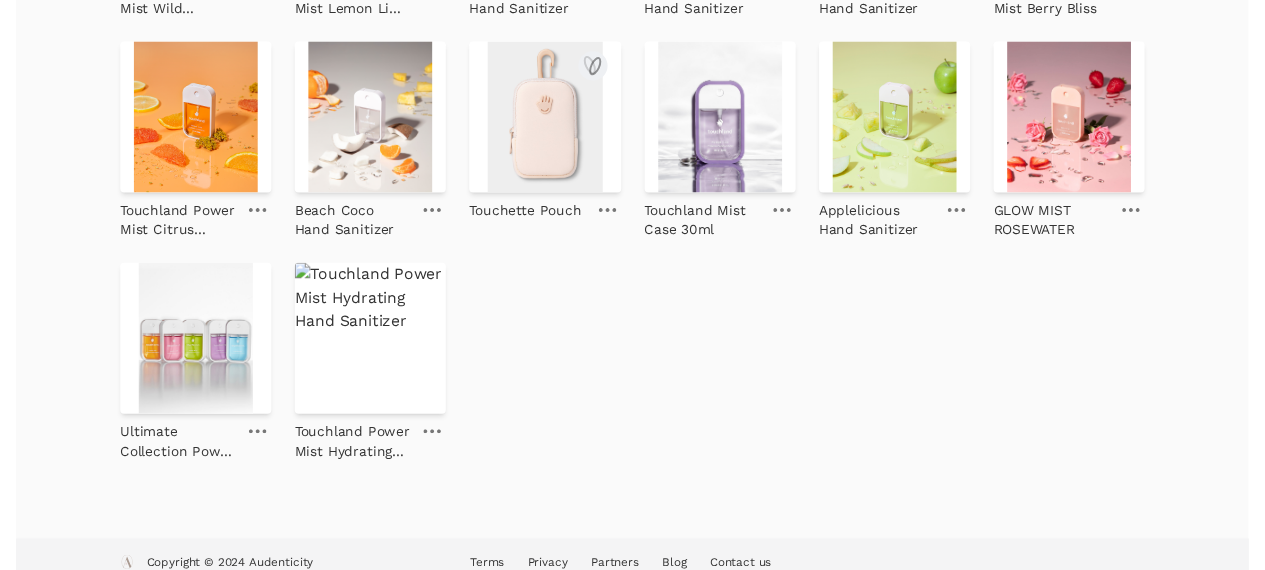 scroll, scrollTop: 1044, scrollLeft: 0, axis: vertical 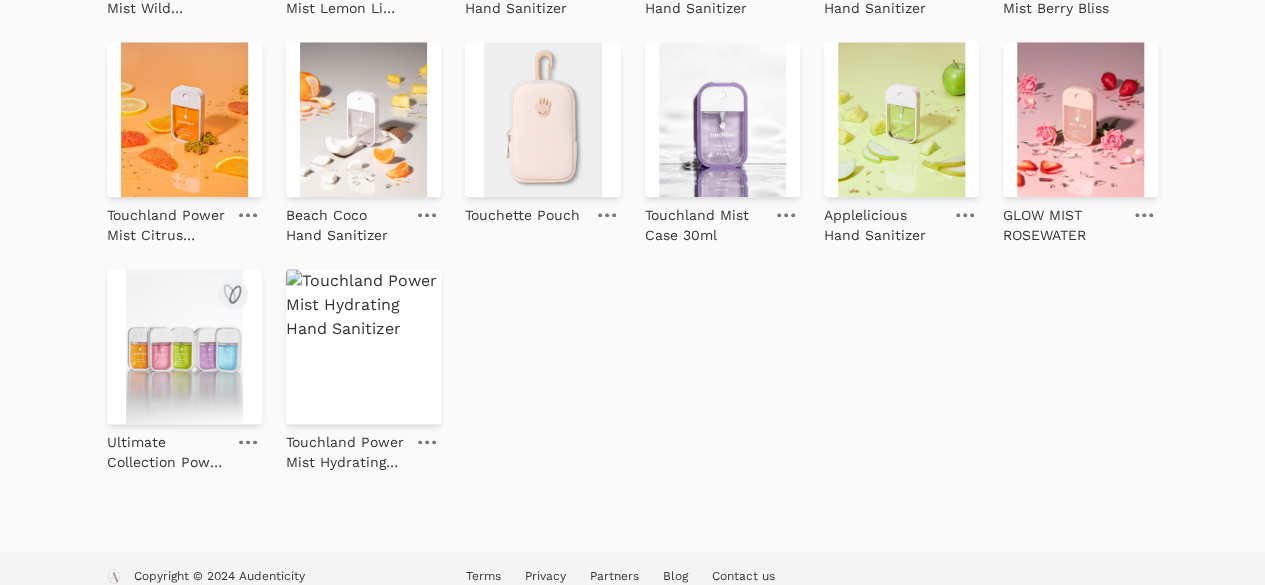 click 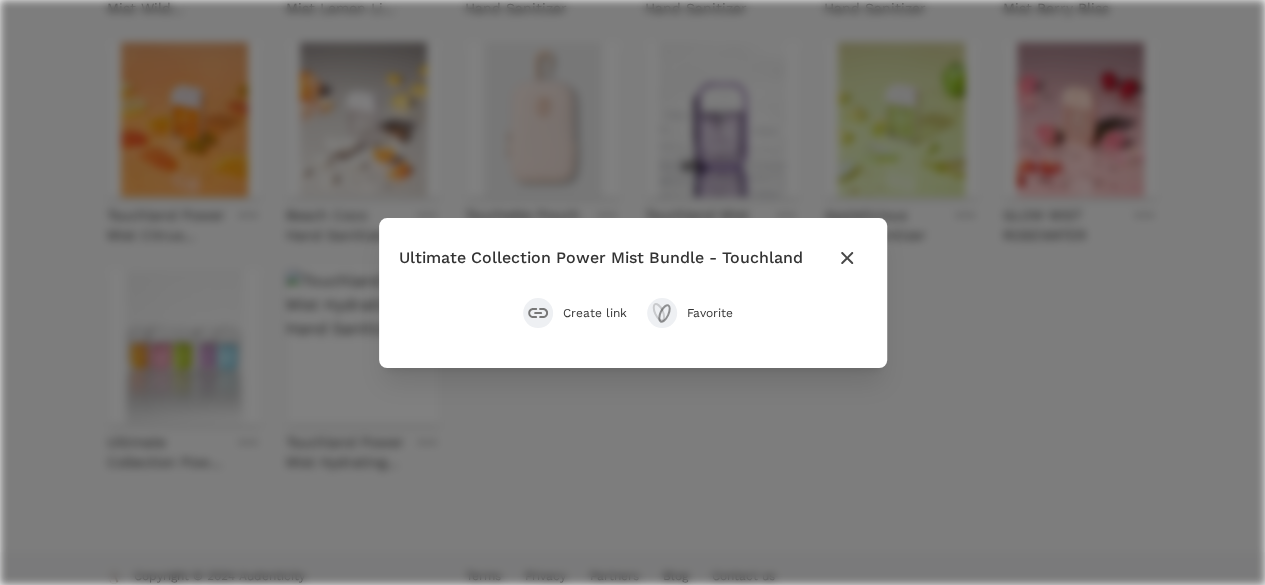click on "Create link" at bounding box center [595, 313] 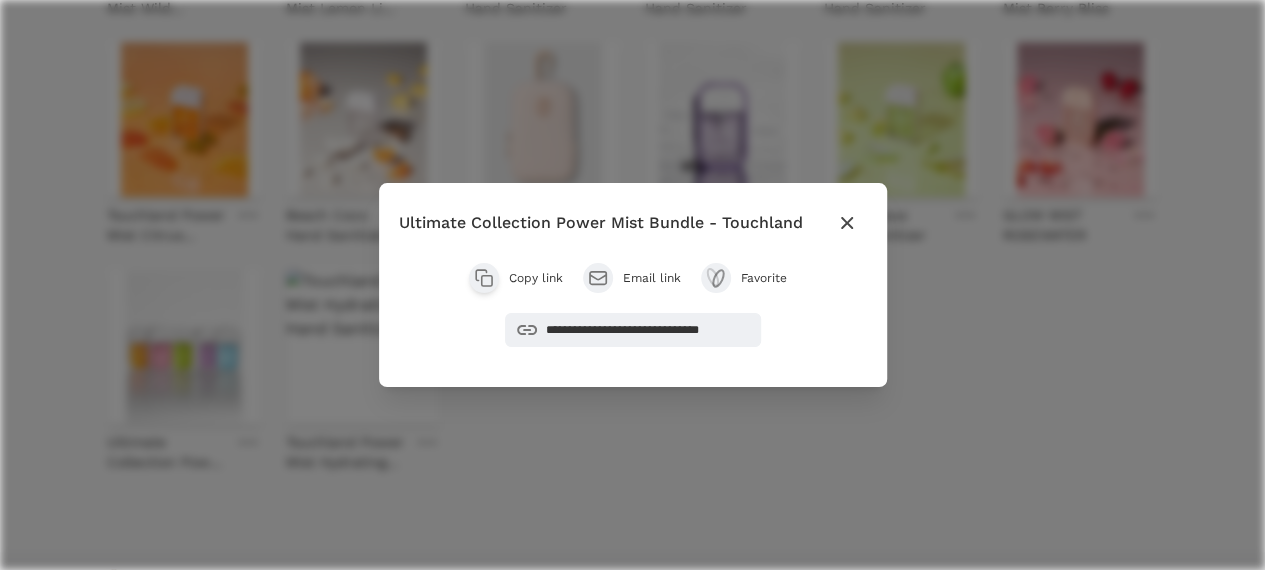 click 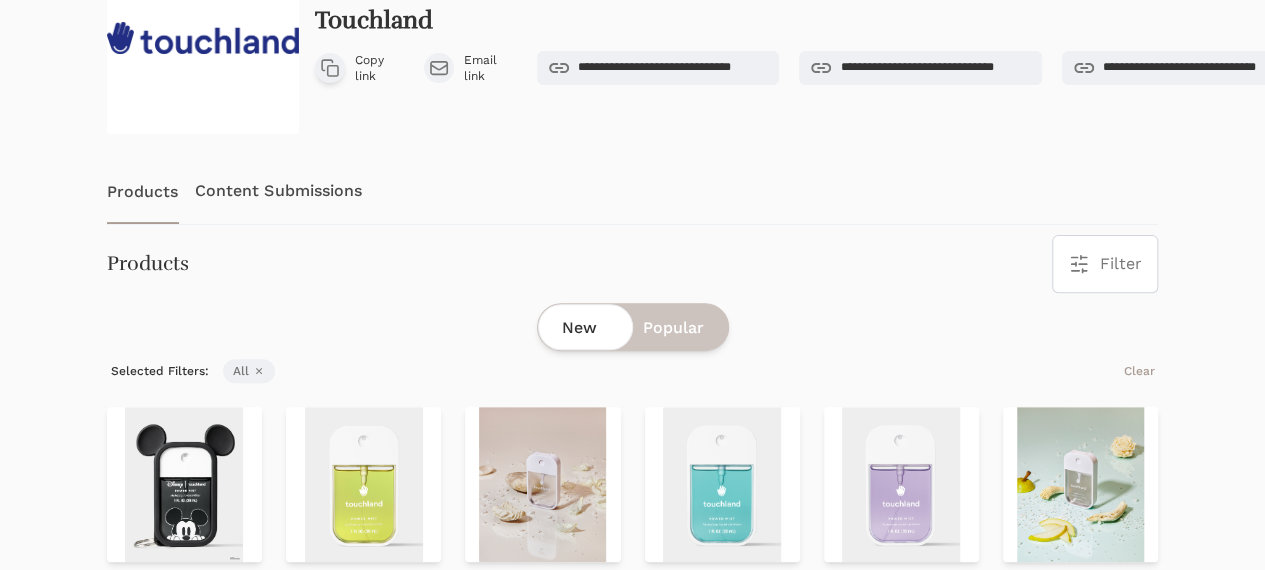scroll, scrollTop: 226, scrollLeft: 0, axis: vertical 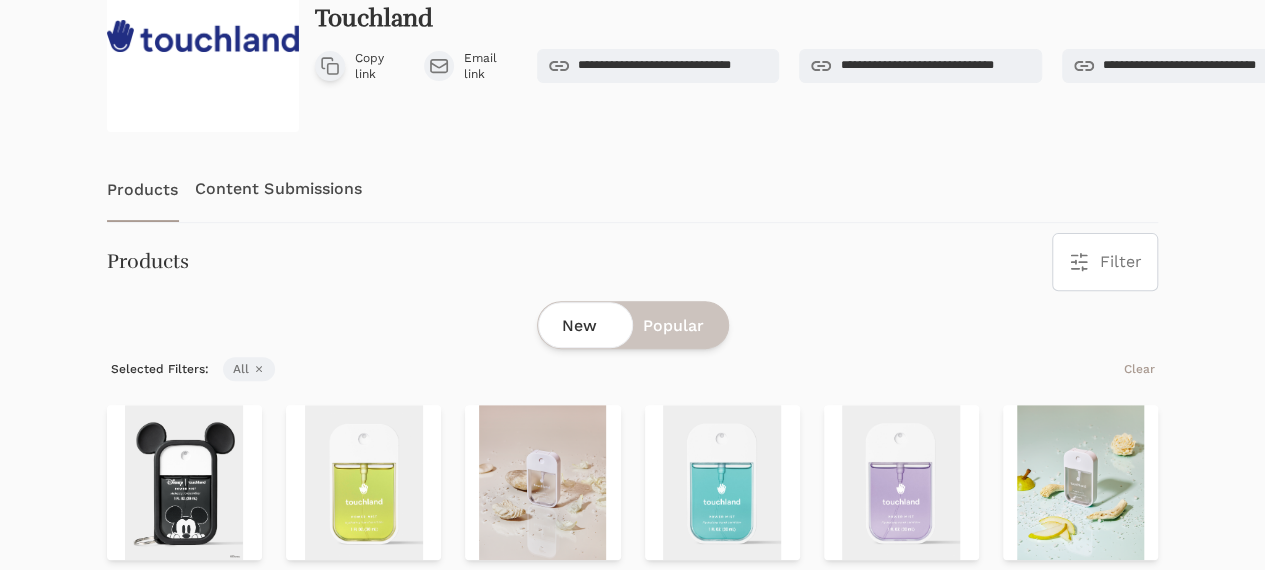 click on "Popular" at bounding box center [673, 326] 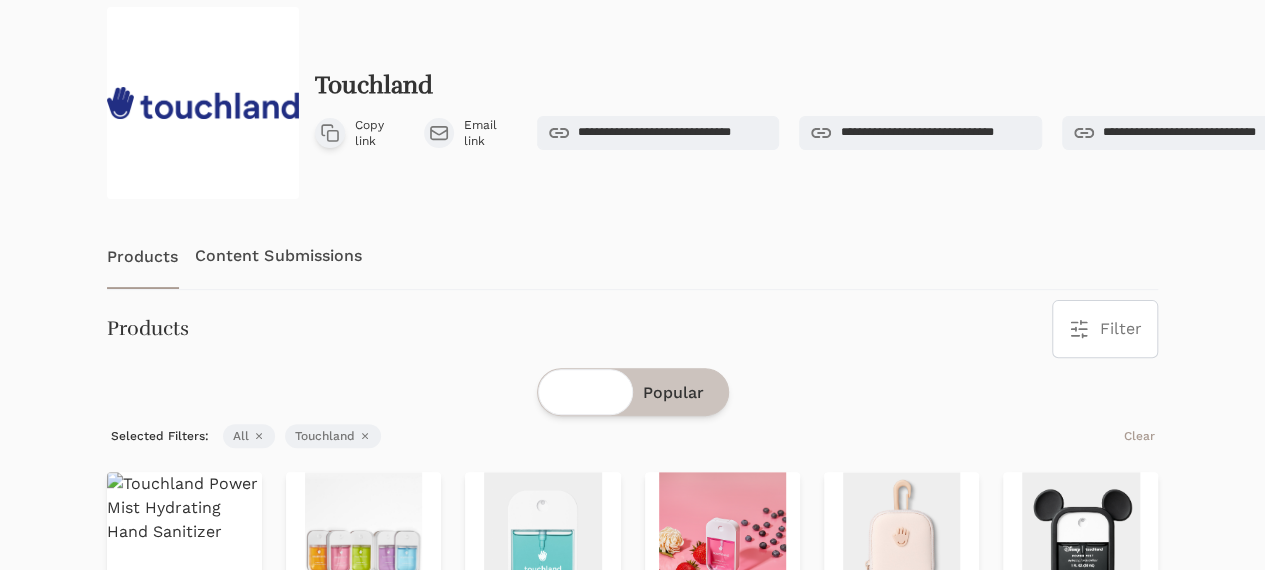 scroll, scrollTop: 168, scrollLeft: 0, axis: vertical 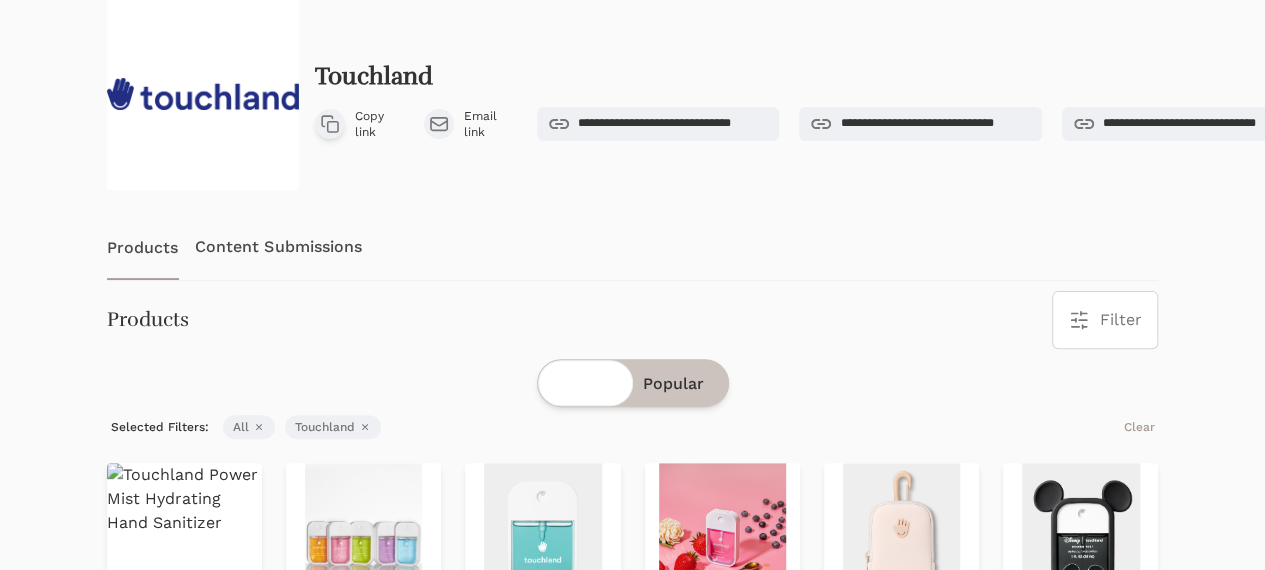 click on "Content Submissions" at bounding box center [279, 247] 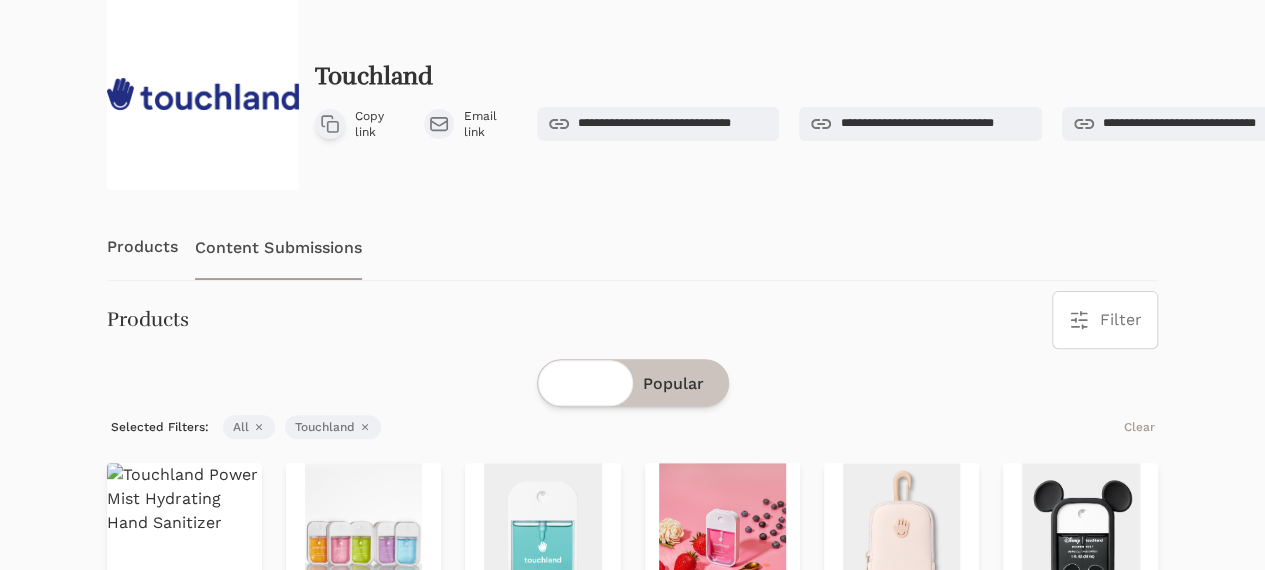 scroll, scrollTop: 92, scrollLeft: 0, axis: vertical 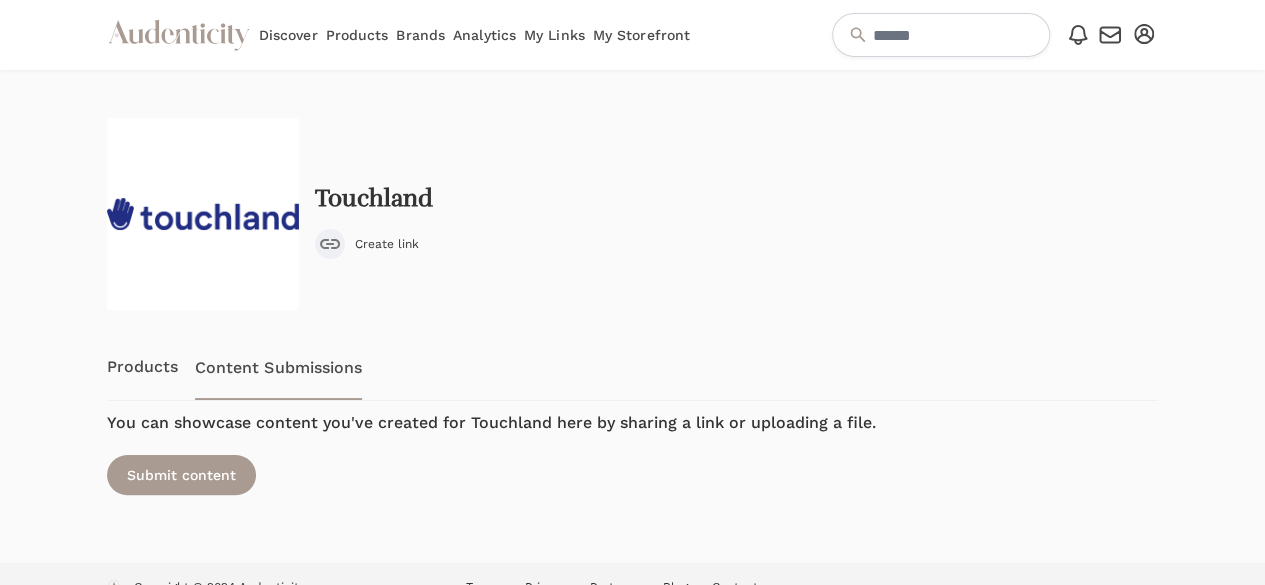 click on "Products" at bounding box center [143, 367] 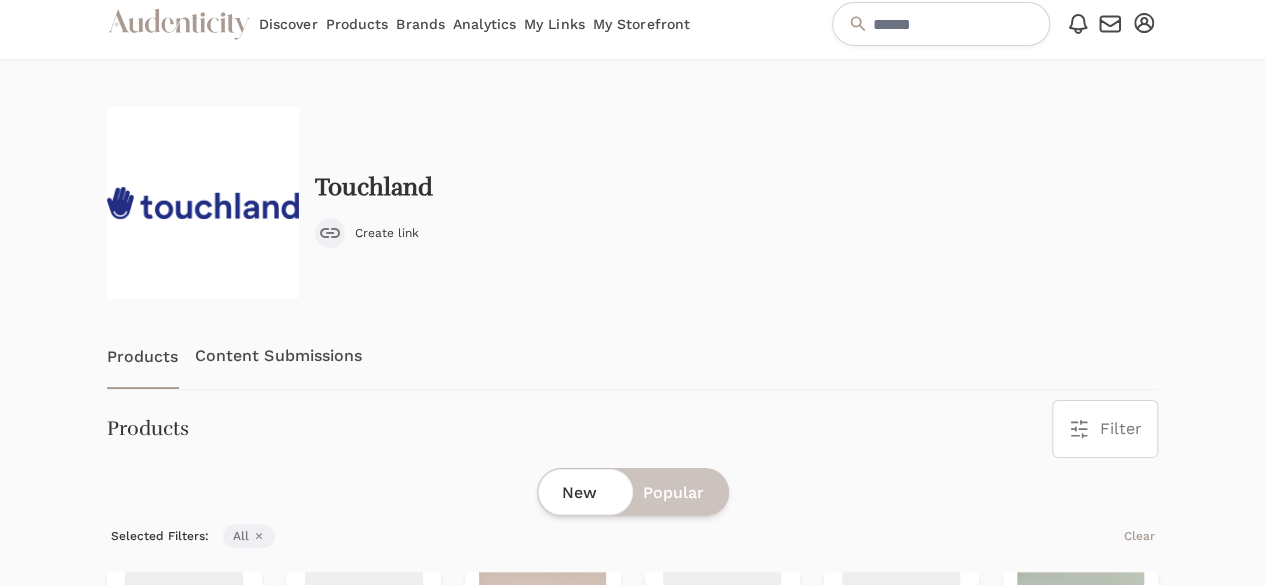 scroll, scrollTop: 10, scrollLeft: 0, axis: vertical 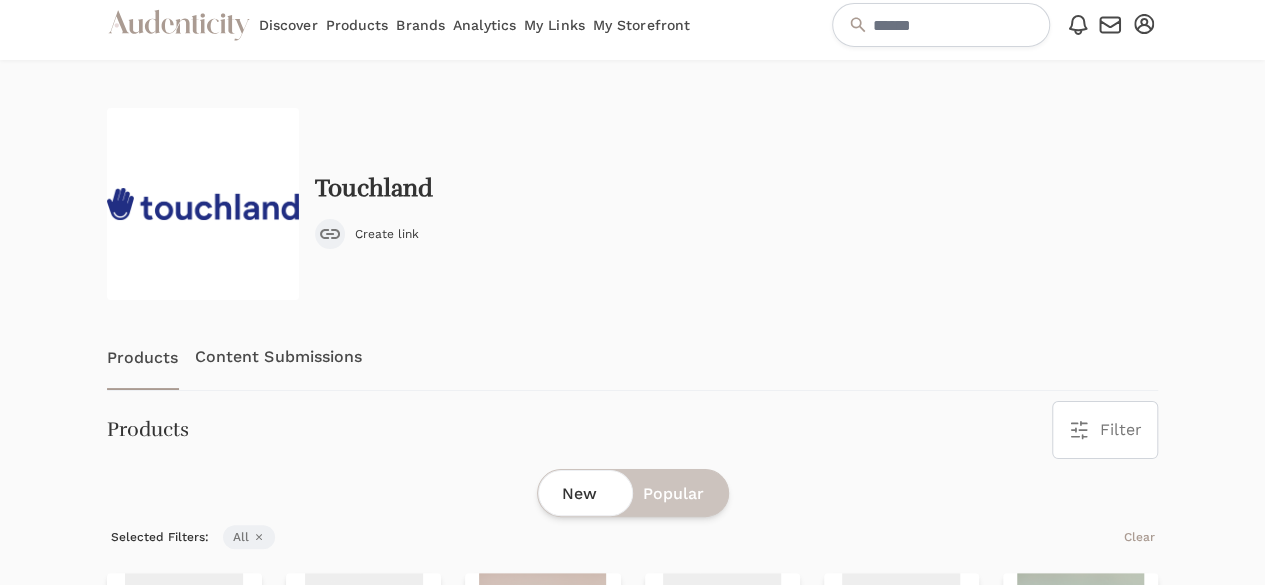click on "Create link" at bounding box center (387, 234) 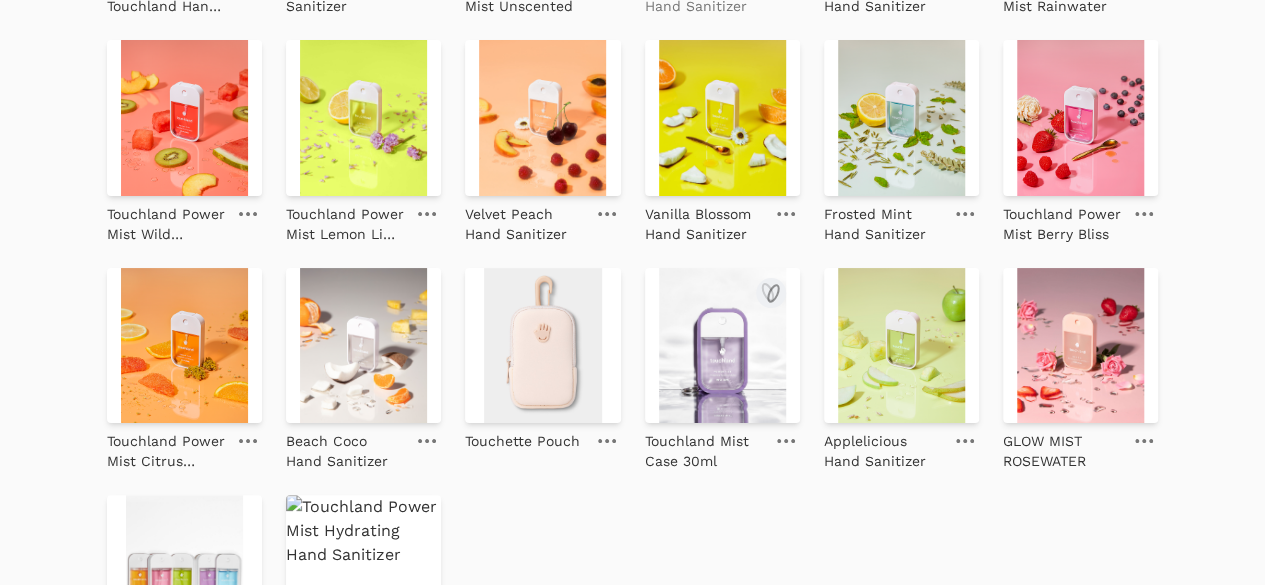 scroll, scrollTop: 1013, scrollLeft: 0, axis: vertical 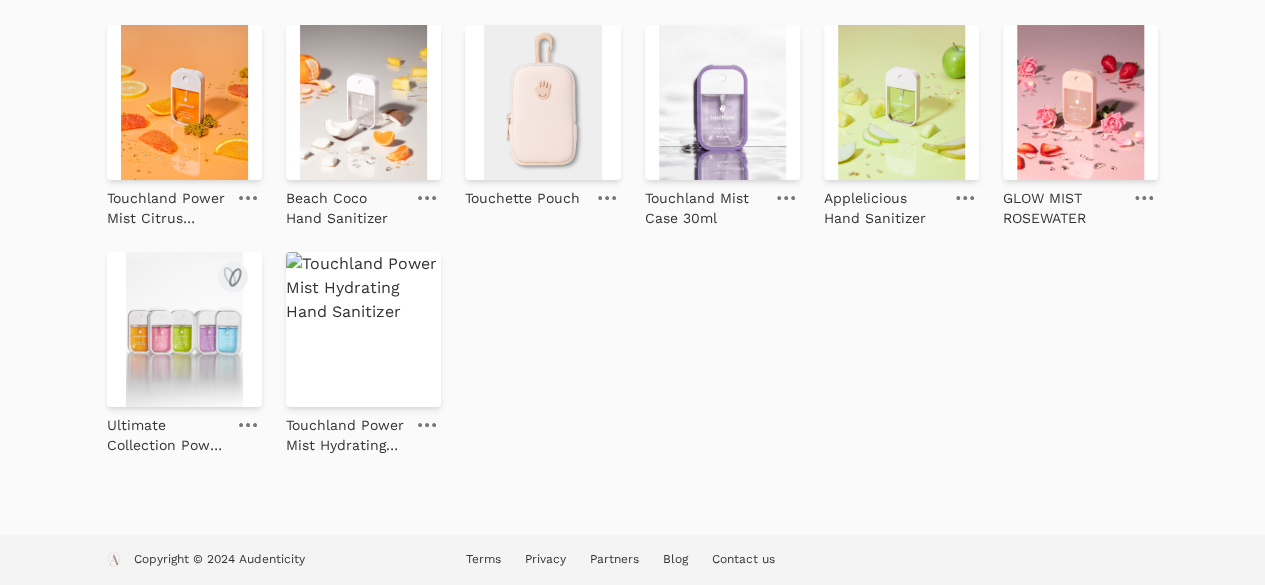click at bounding box center (248, 425) 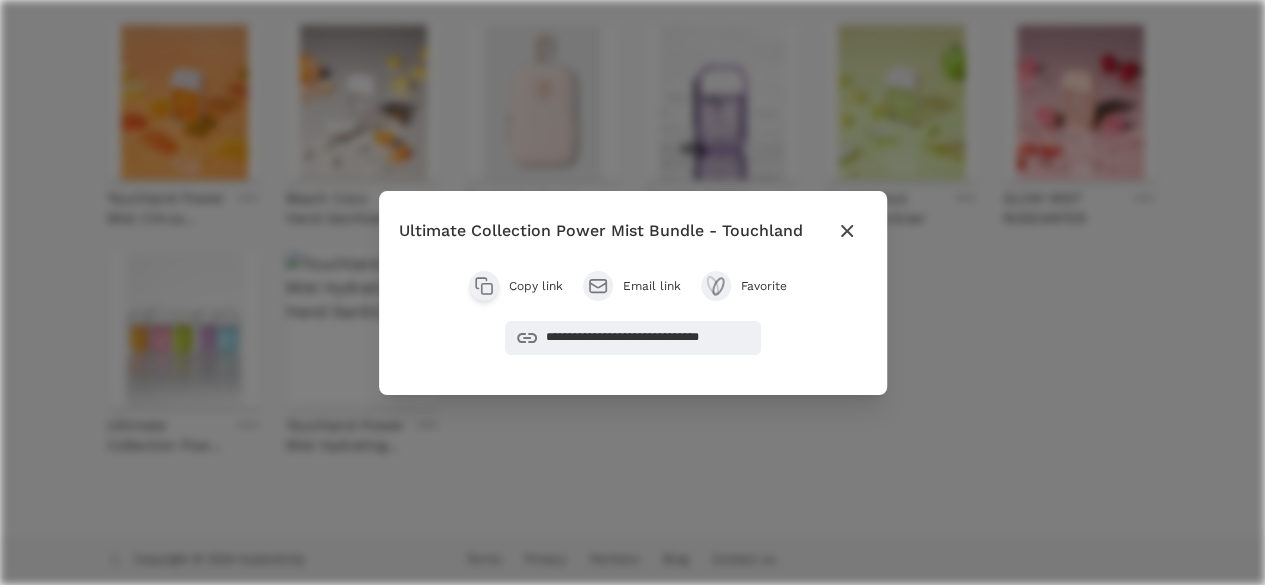 click on "Copy link" at bounding box center (536, 286) 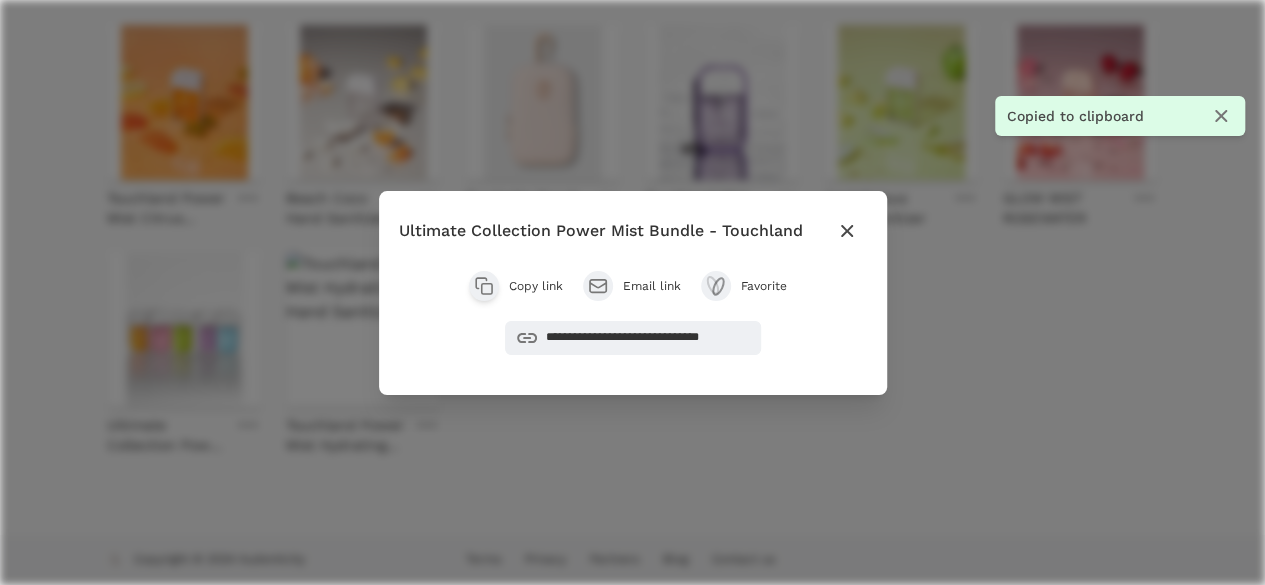 click 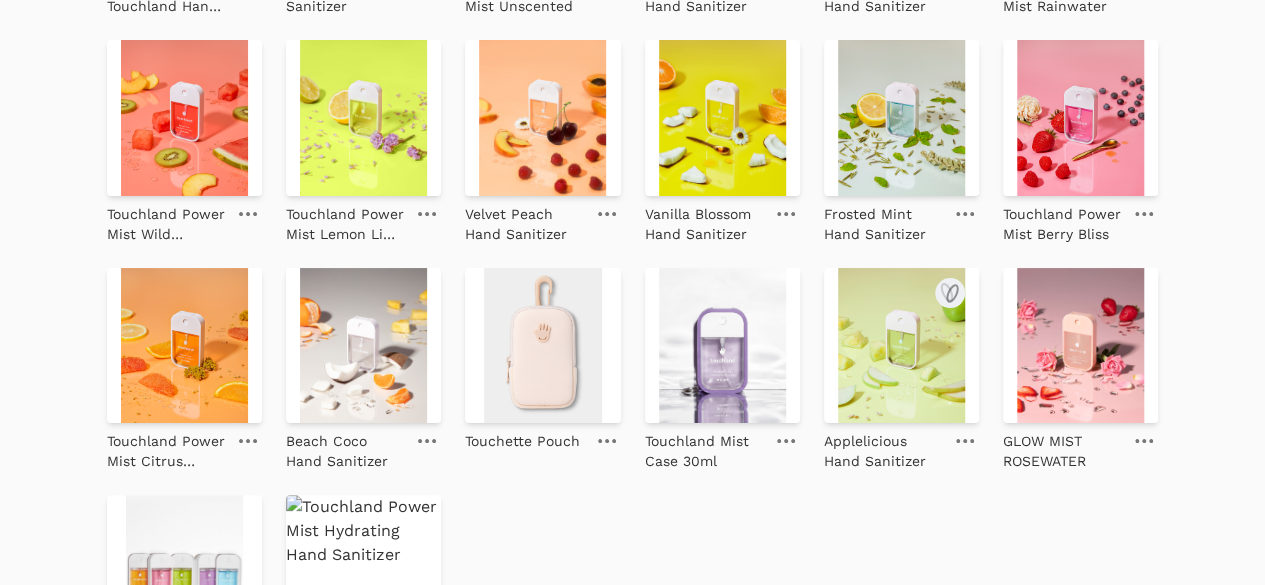 scroll, scrollTop: 765, scrollLeft: 0, axis: vertical 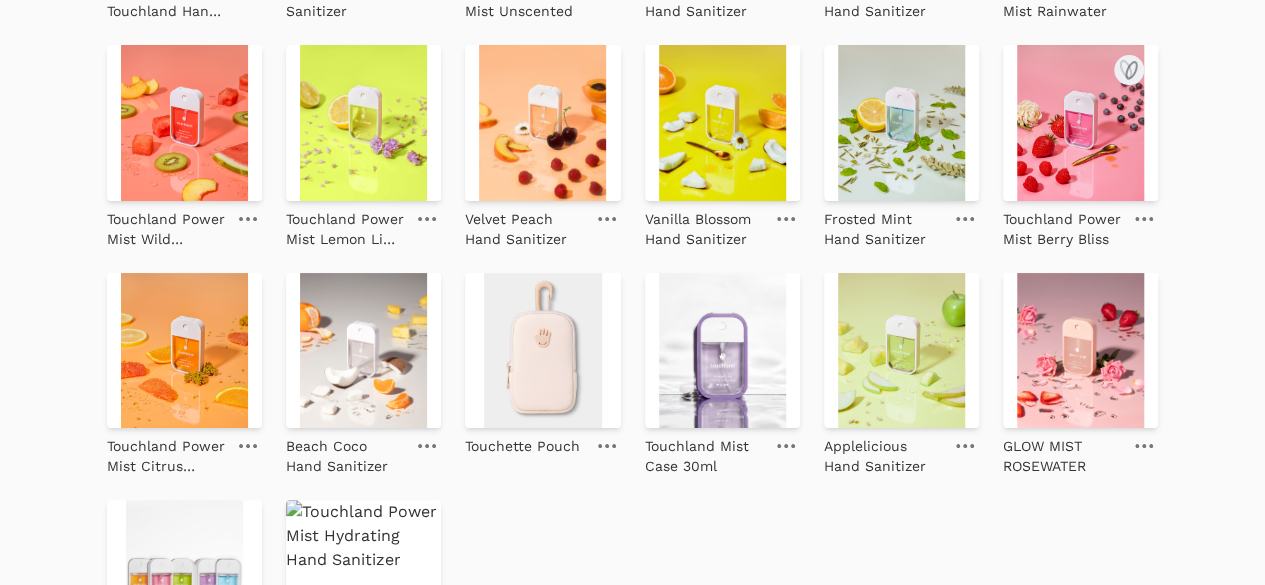 click at bounding box center (1144, 219) 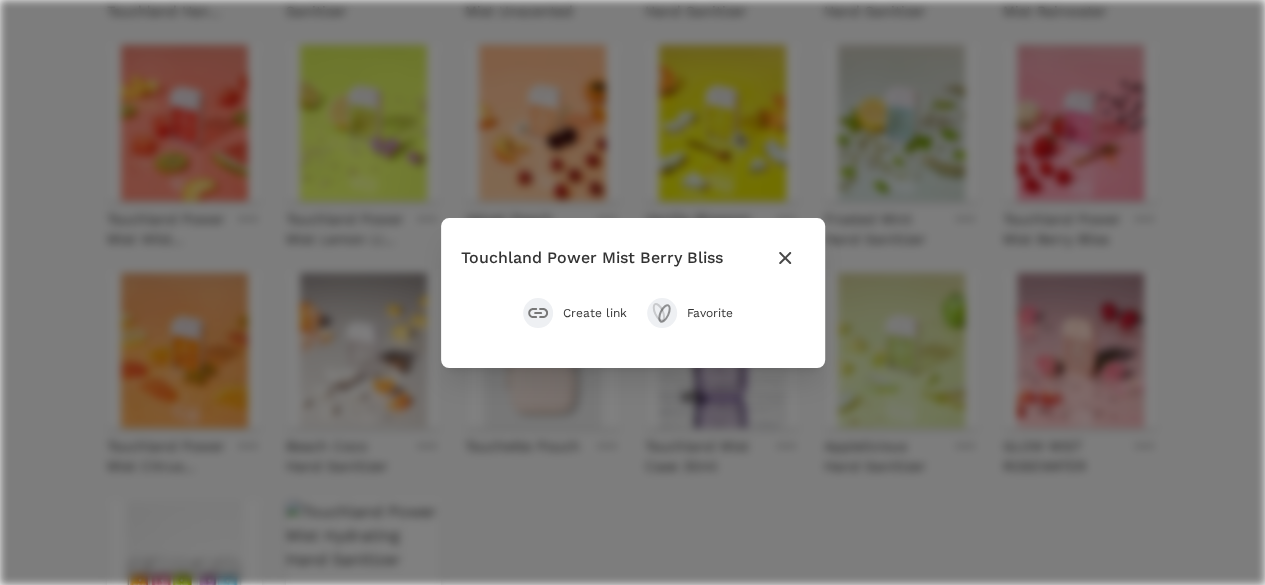 click on "Create link" at bounding box center [595, 313] 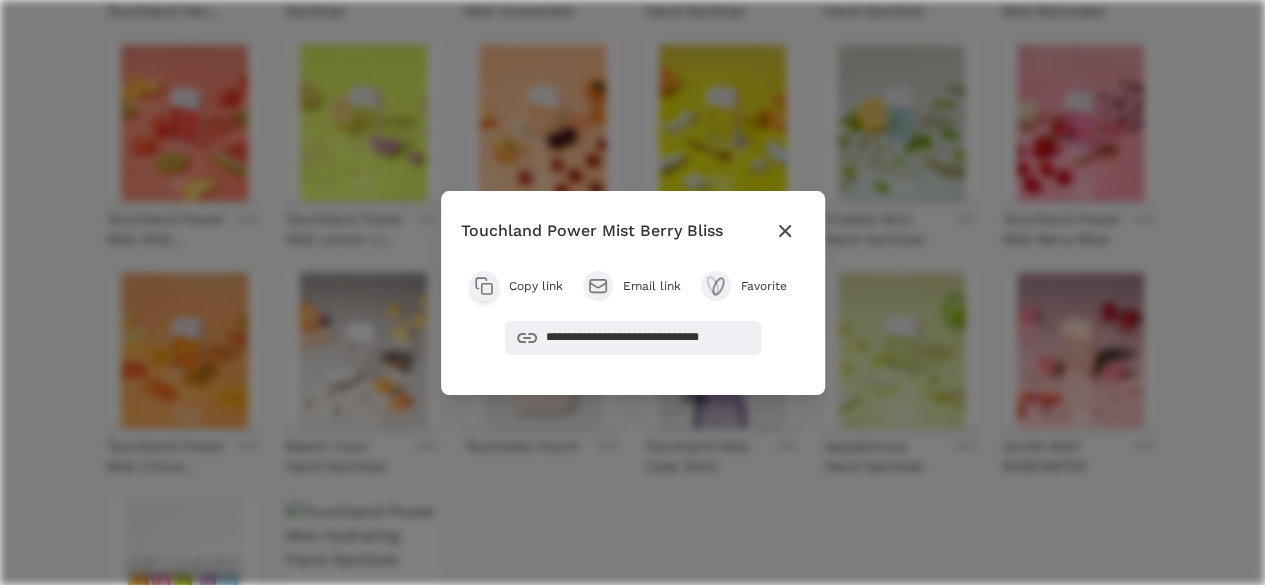 click 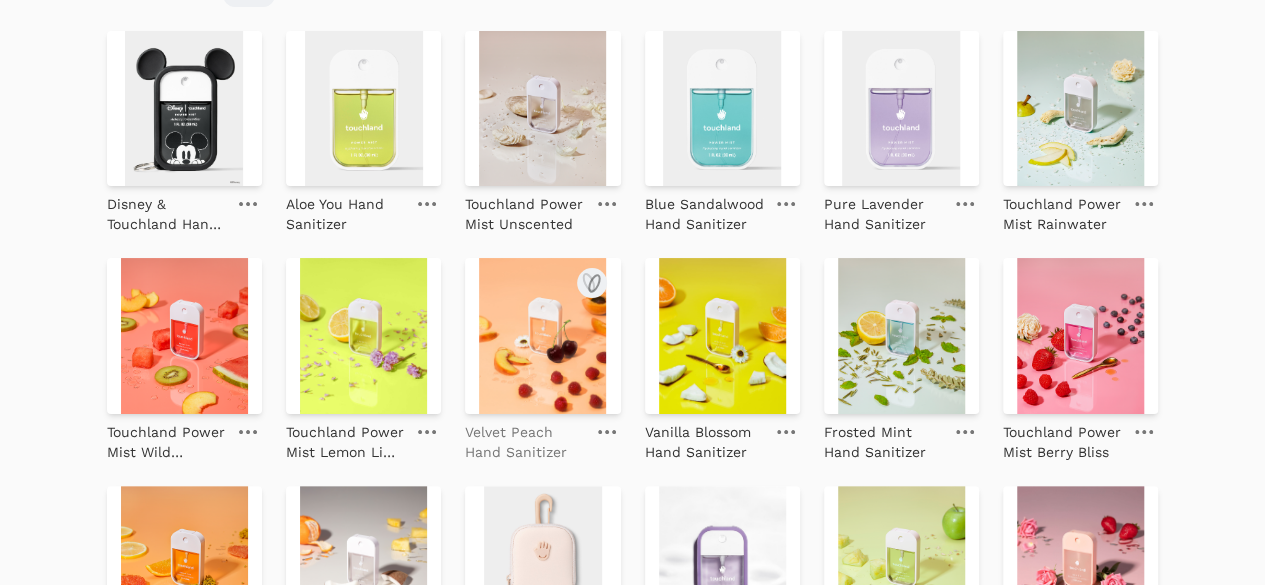 scroll, scrollTop: 550, scrollLeft: 0, axis: vertical 